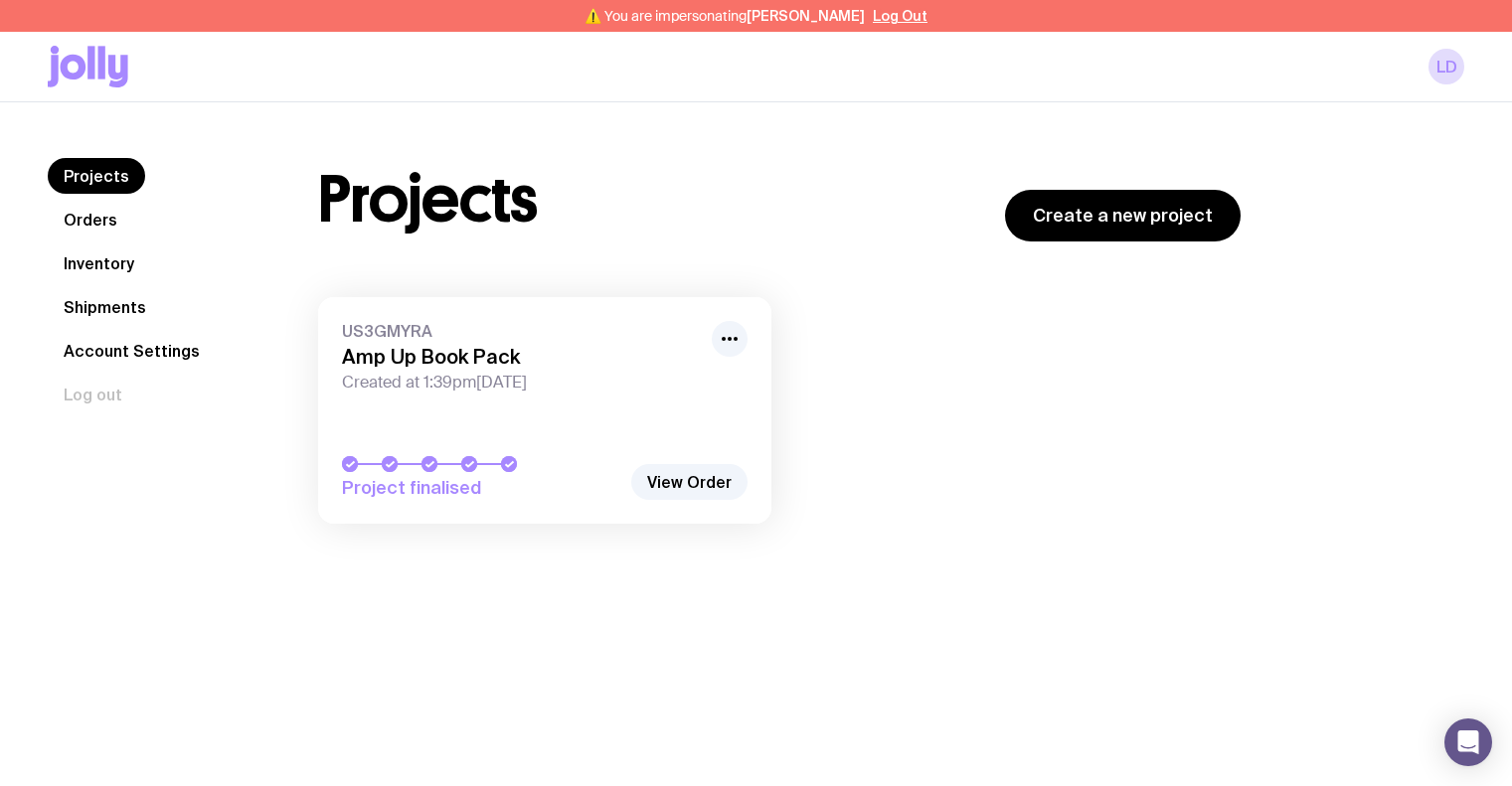 scroll, scrollTop: 0, scrollLeft: 0, axis: both 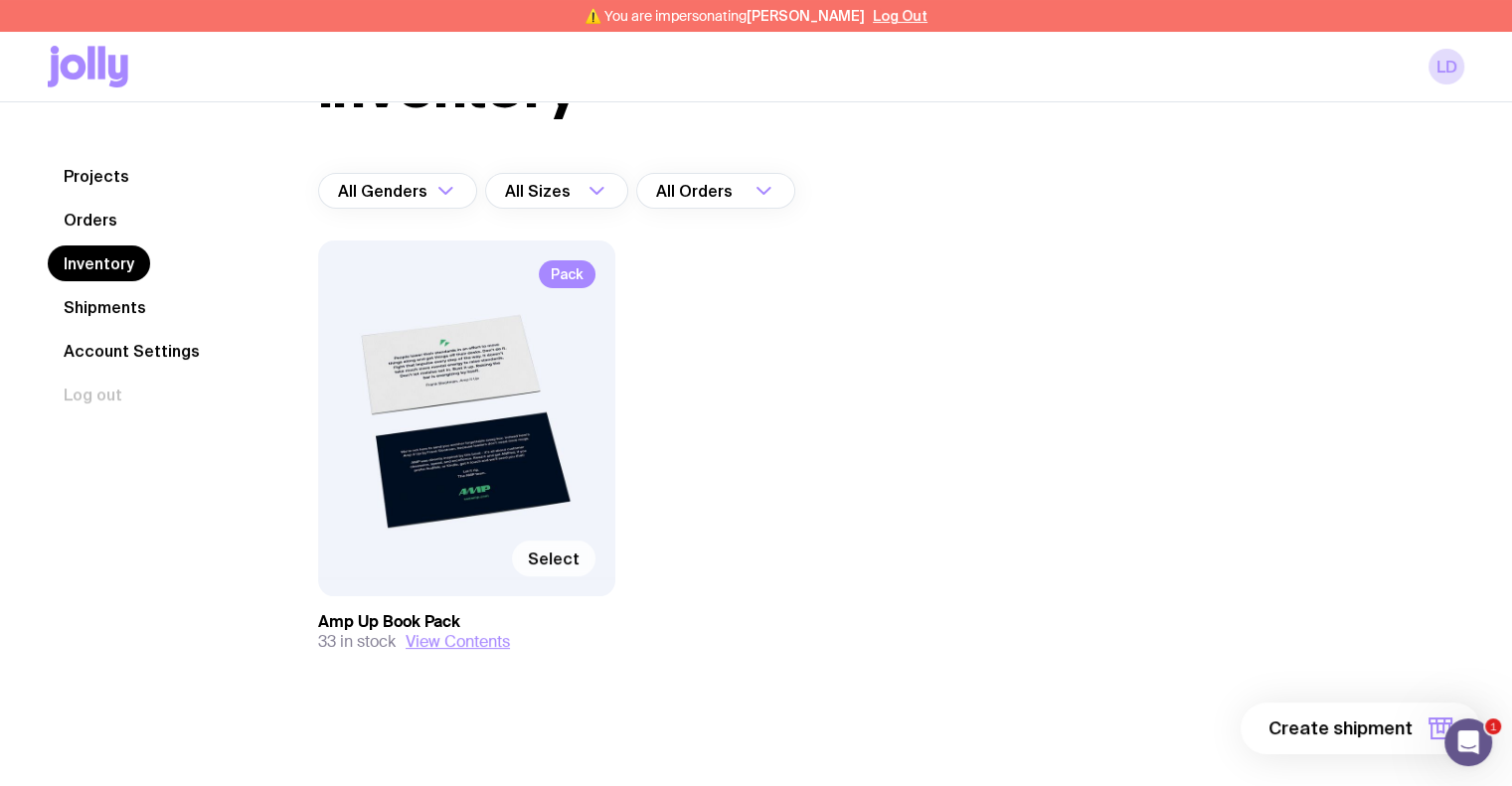 click on "Select" at bounding box center (554, 558) 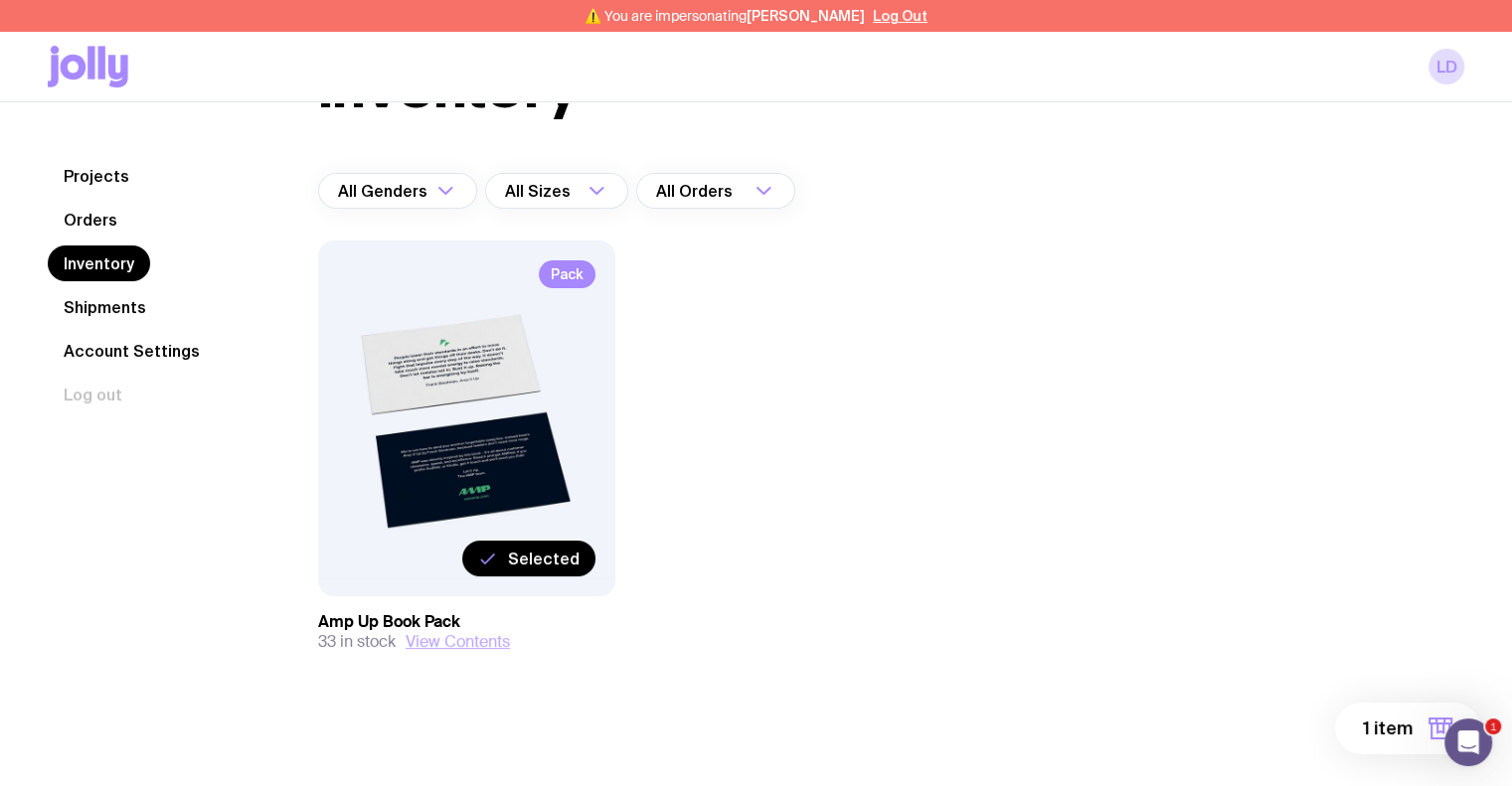 click on "View Contents" at bounding box center [457, 642] 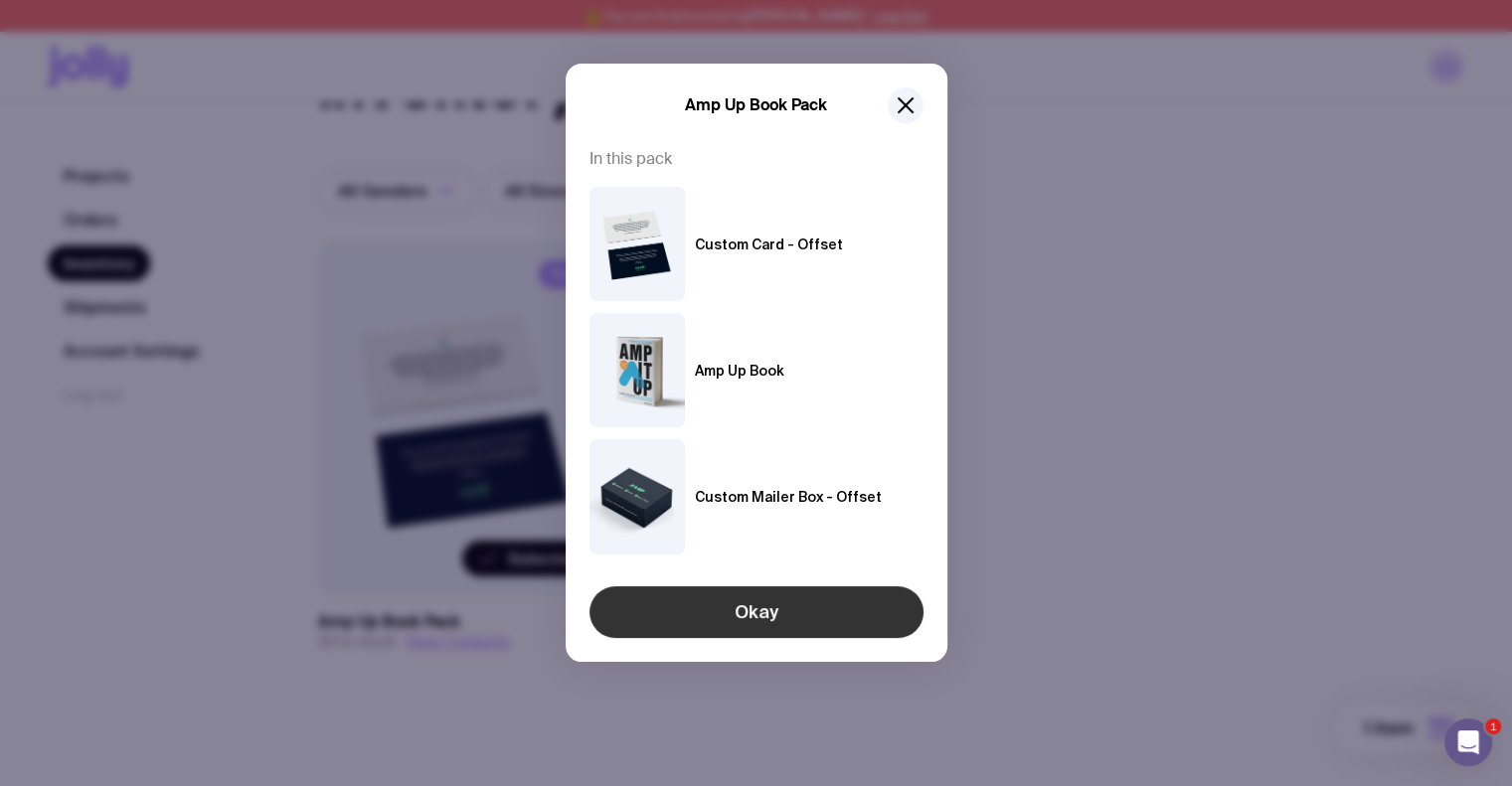 click on "Okay" 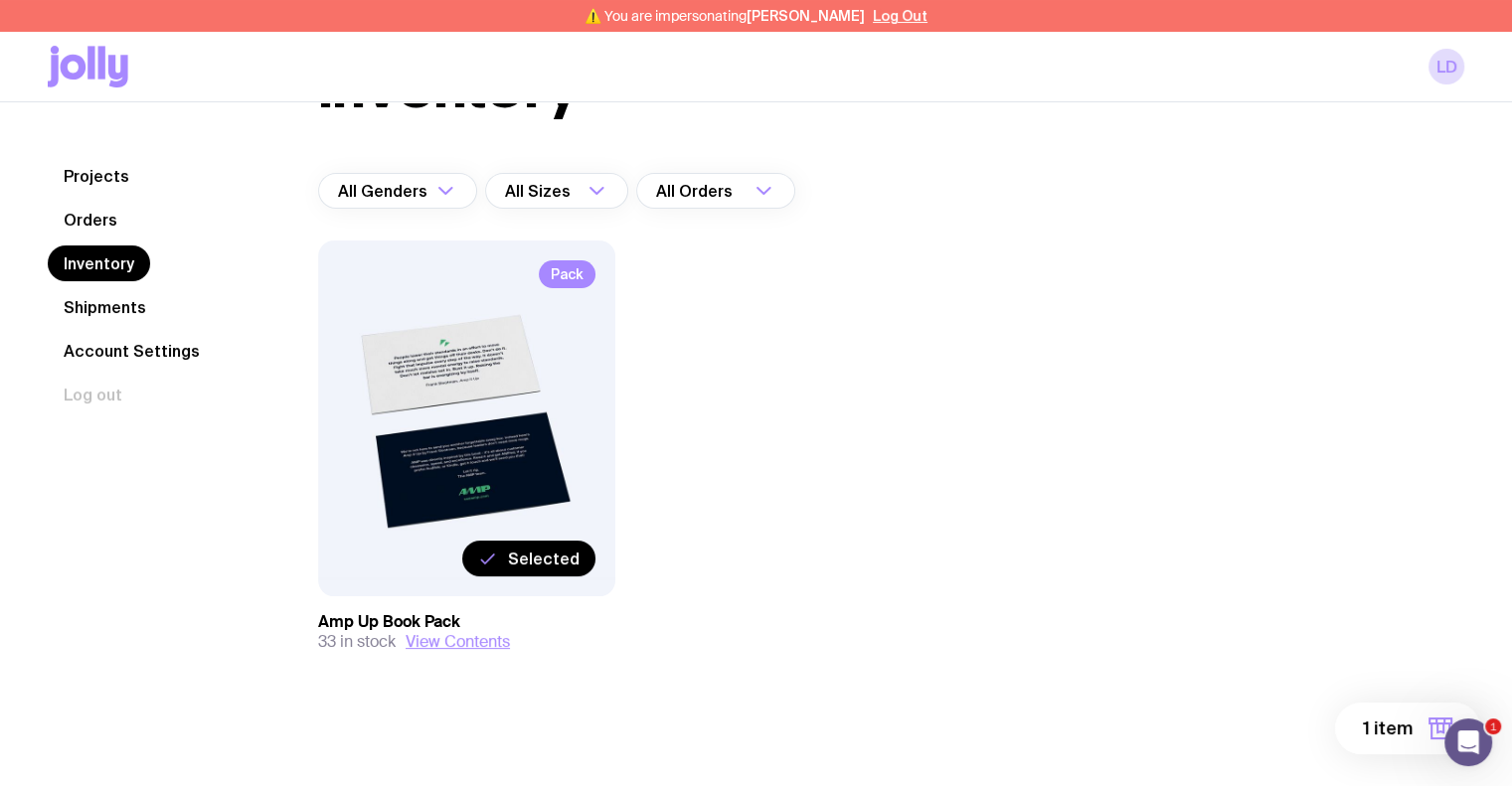 click on "1 item" 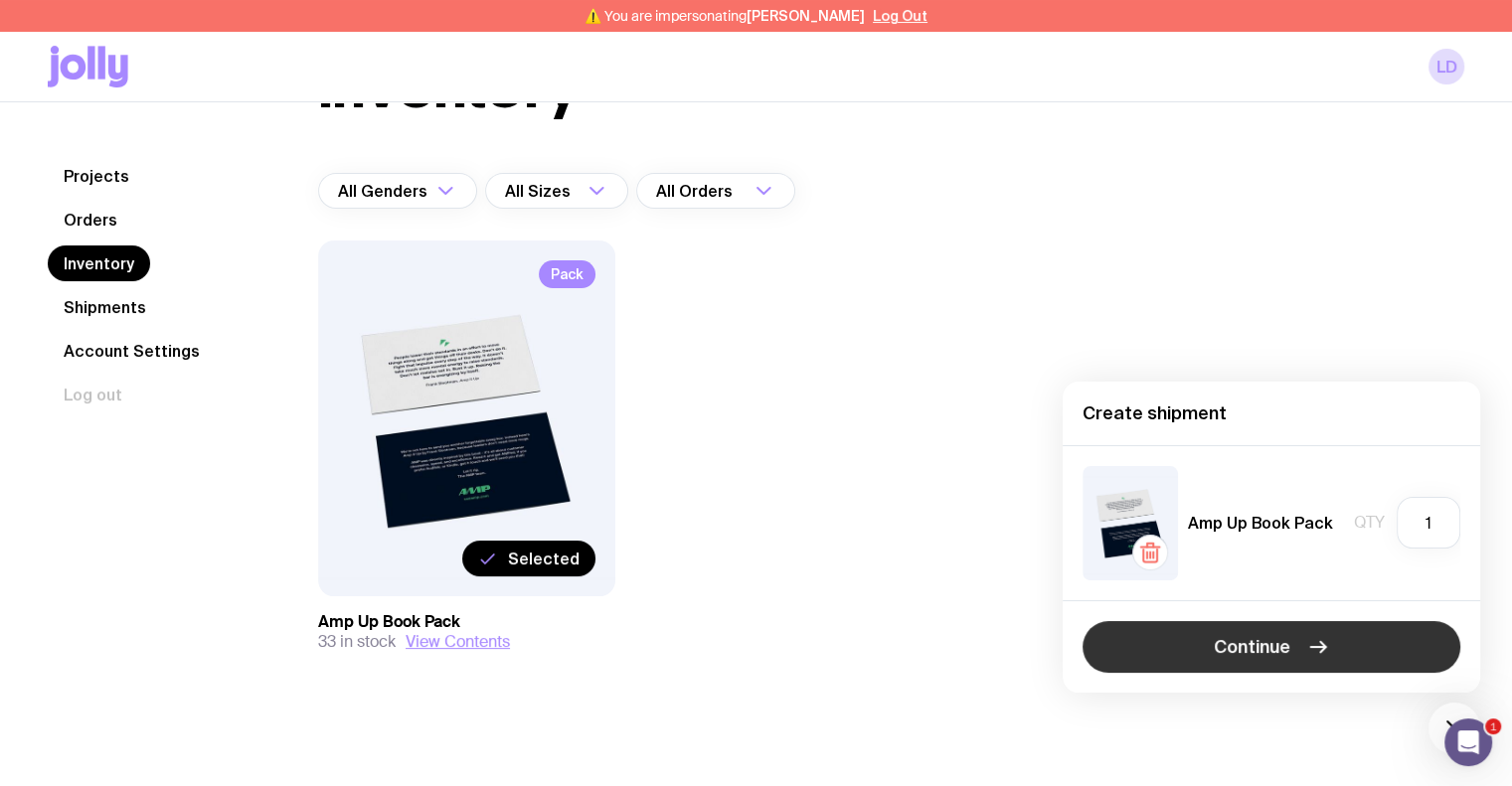 click on "Continue" at bounding box center (1271, 647) 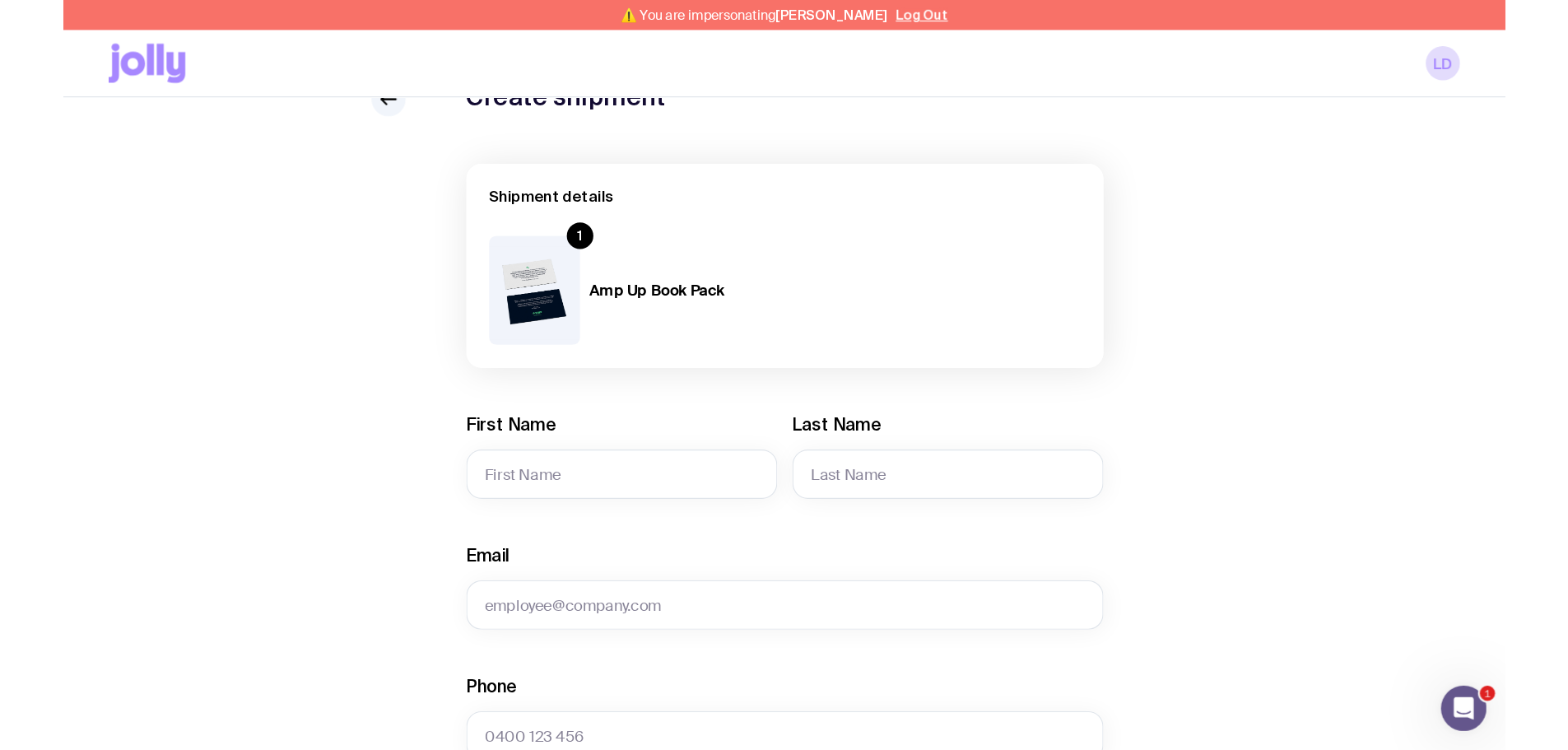 scroll, scrollTop: 247, scrollLeft: 0, axis: vertical 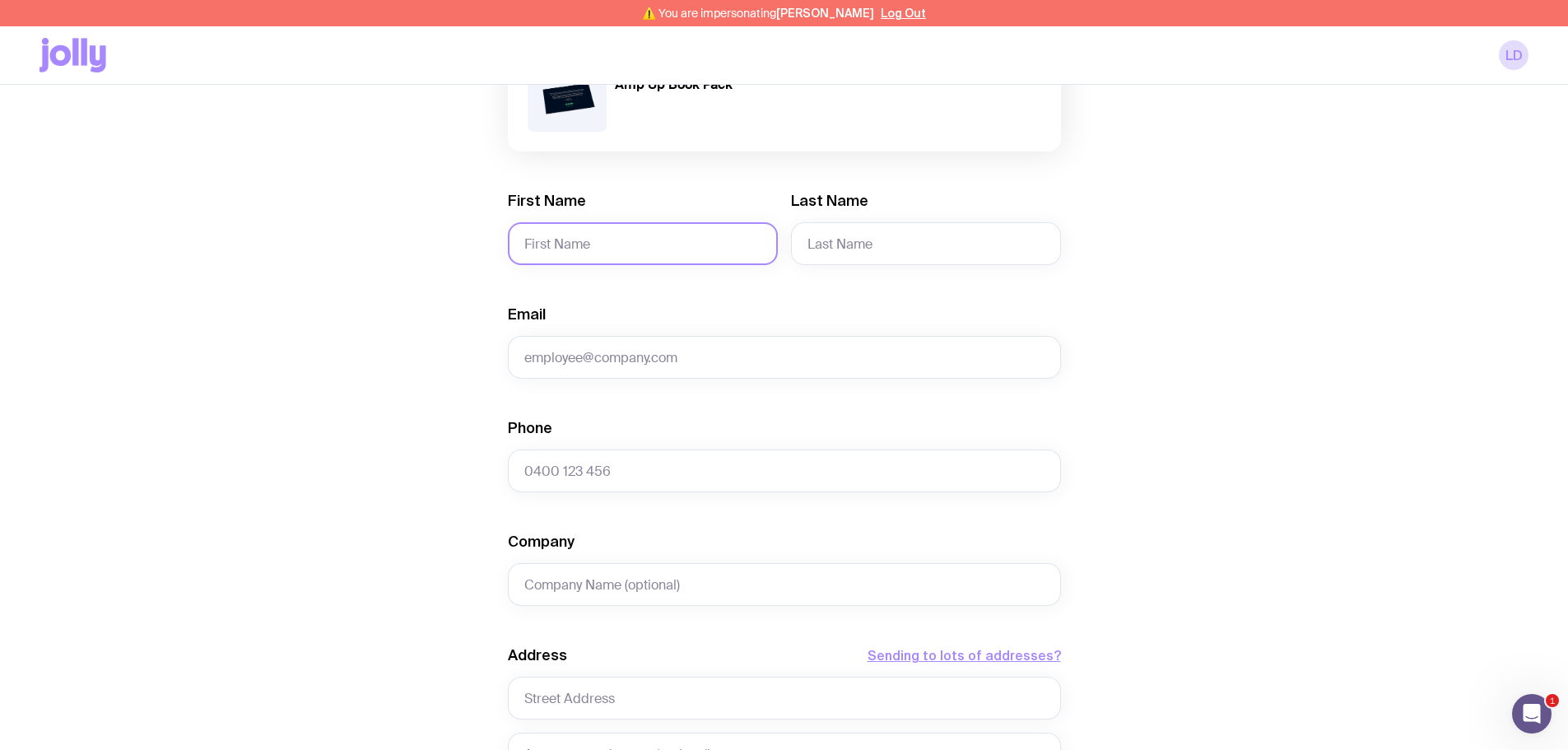 click on "First Name" 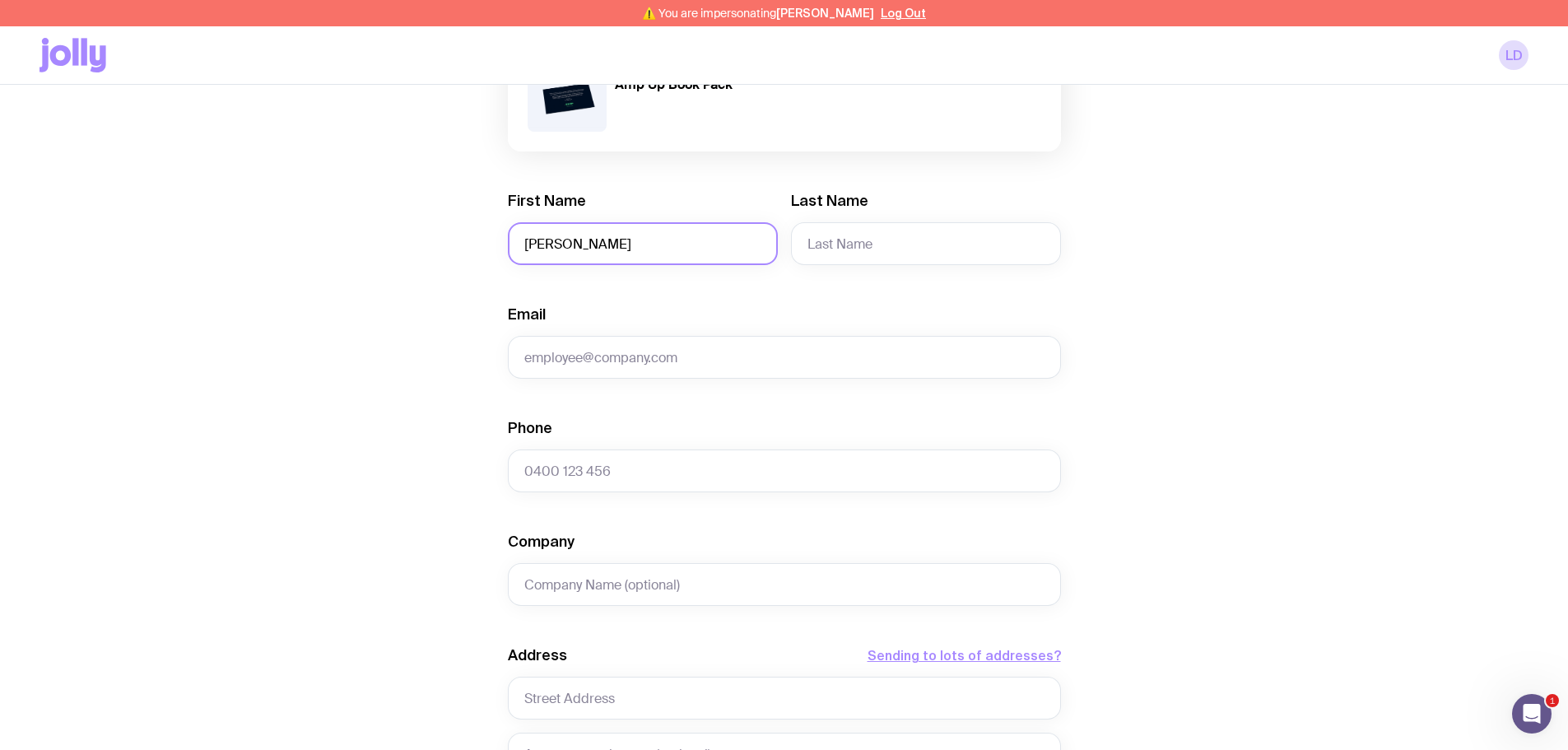 type on "[PERSON_NAME]" 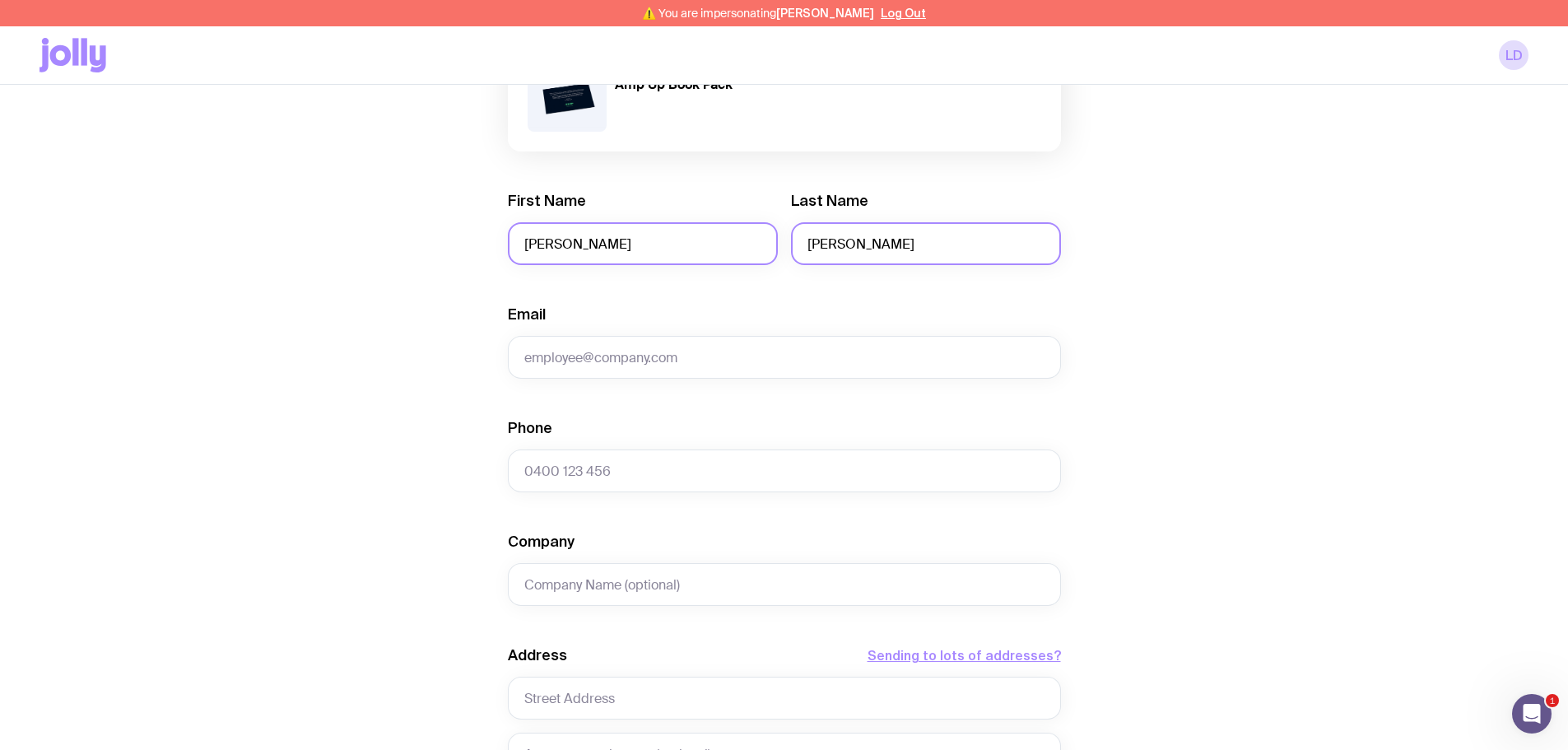 type on "[PERSON_NAME]" 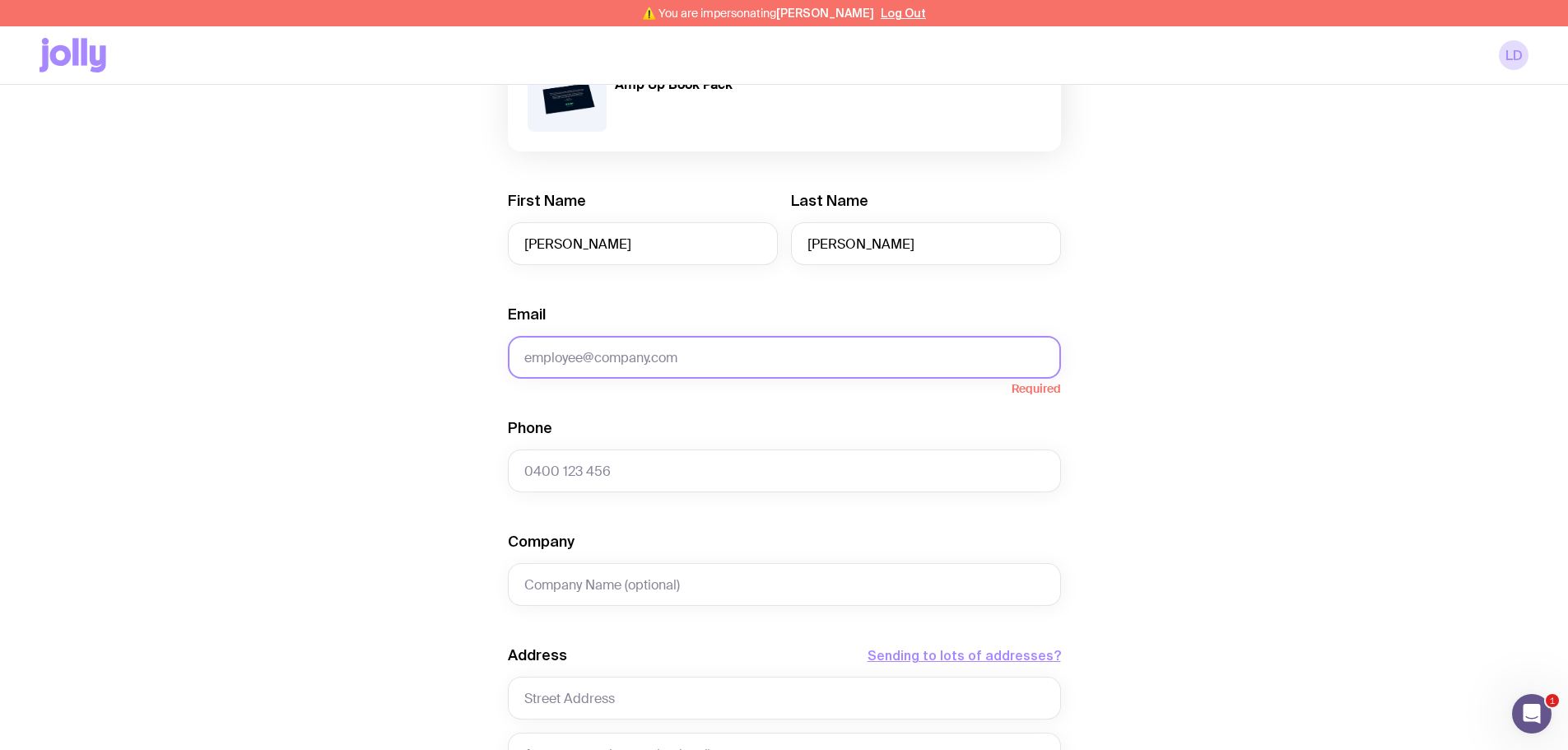 click on "Email" 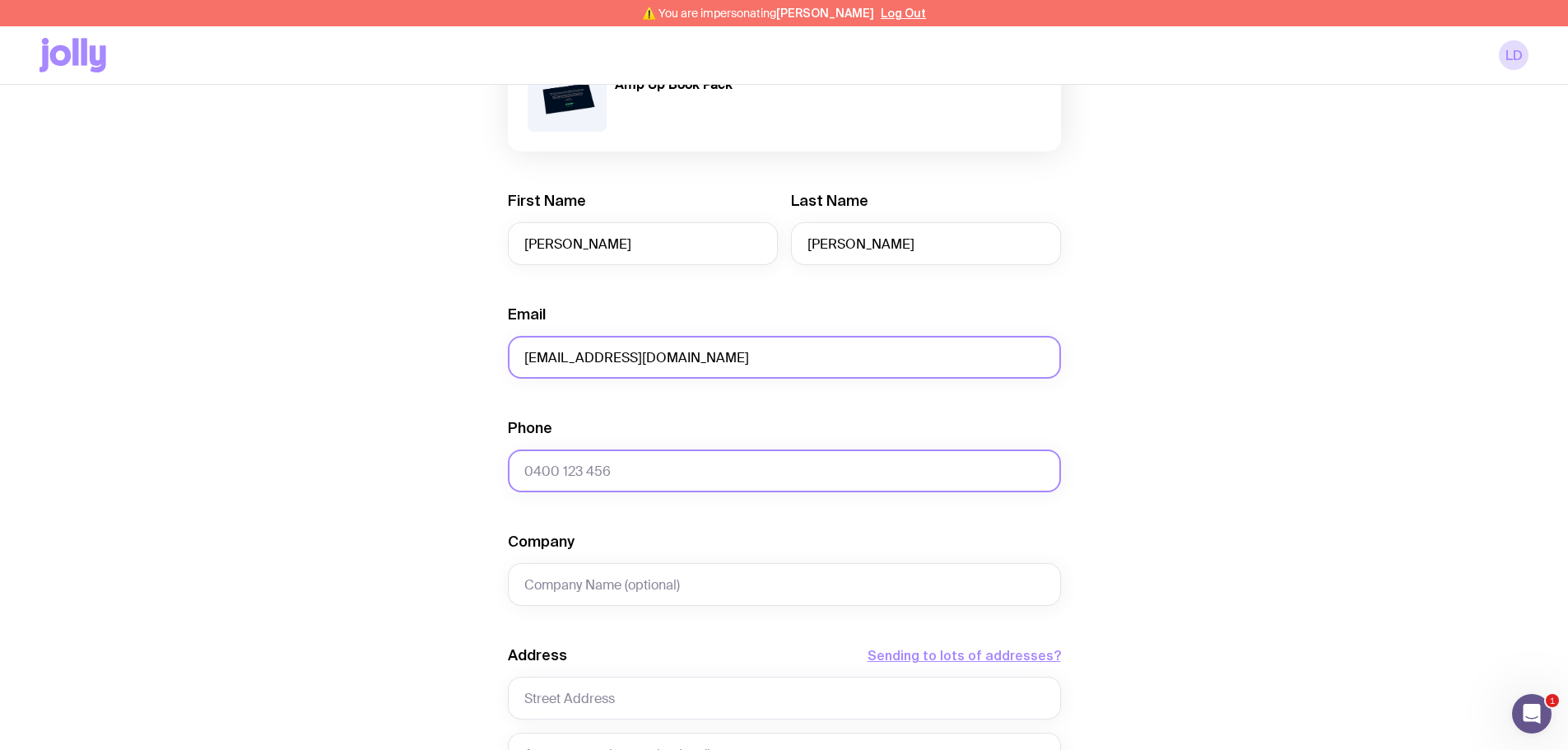 type on "[EMAIL_ADDRESS][DOMAIN_NAME]" 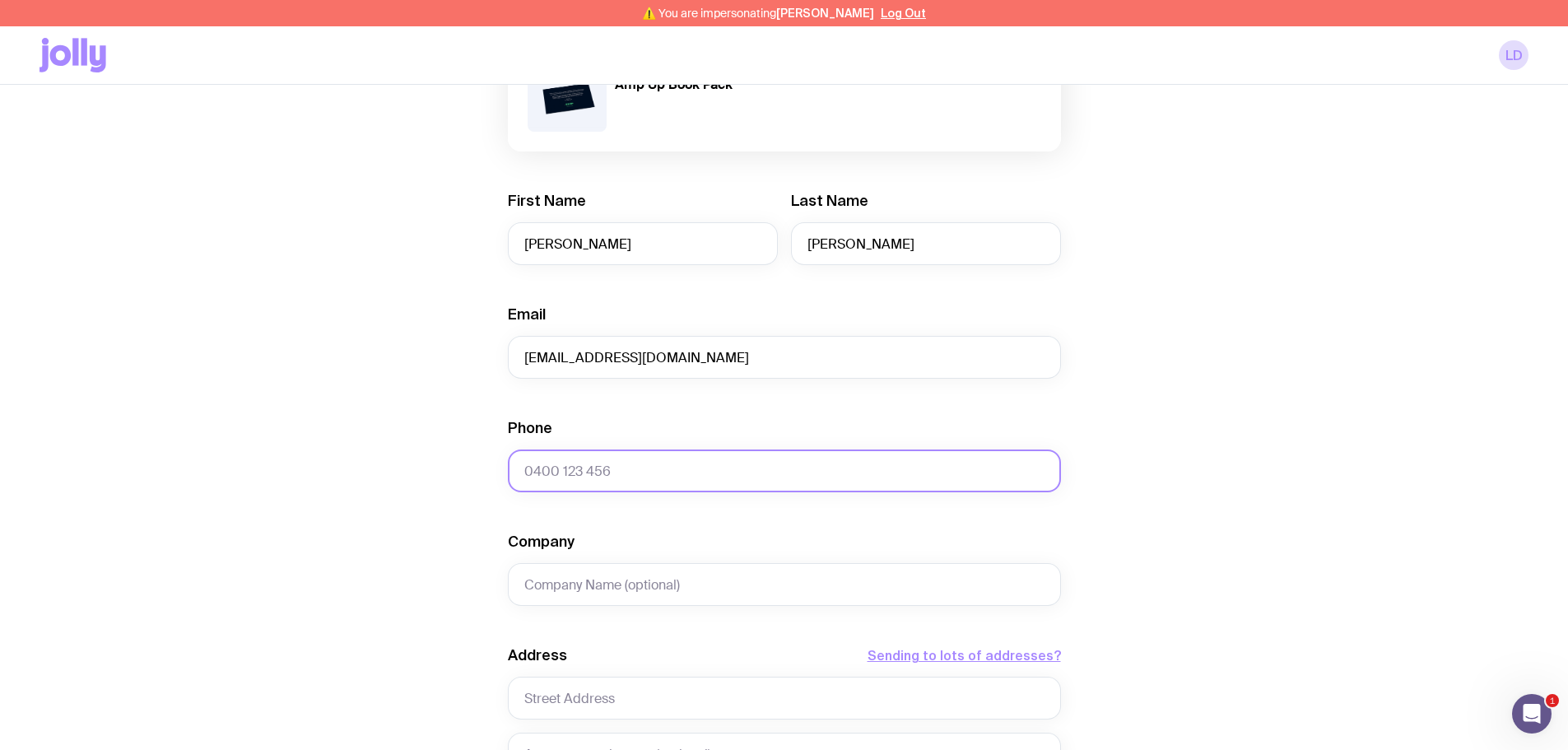 click on "Phone" 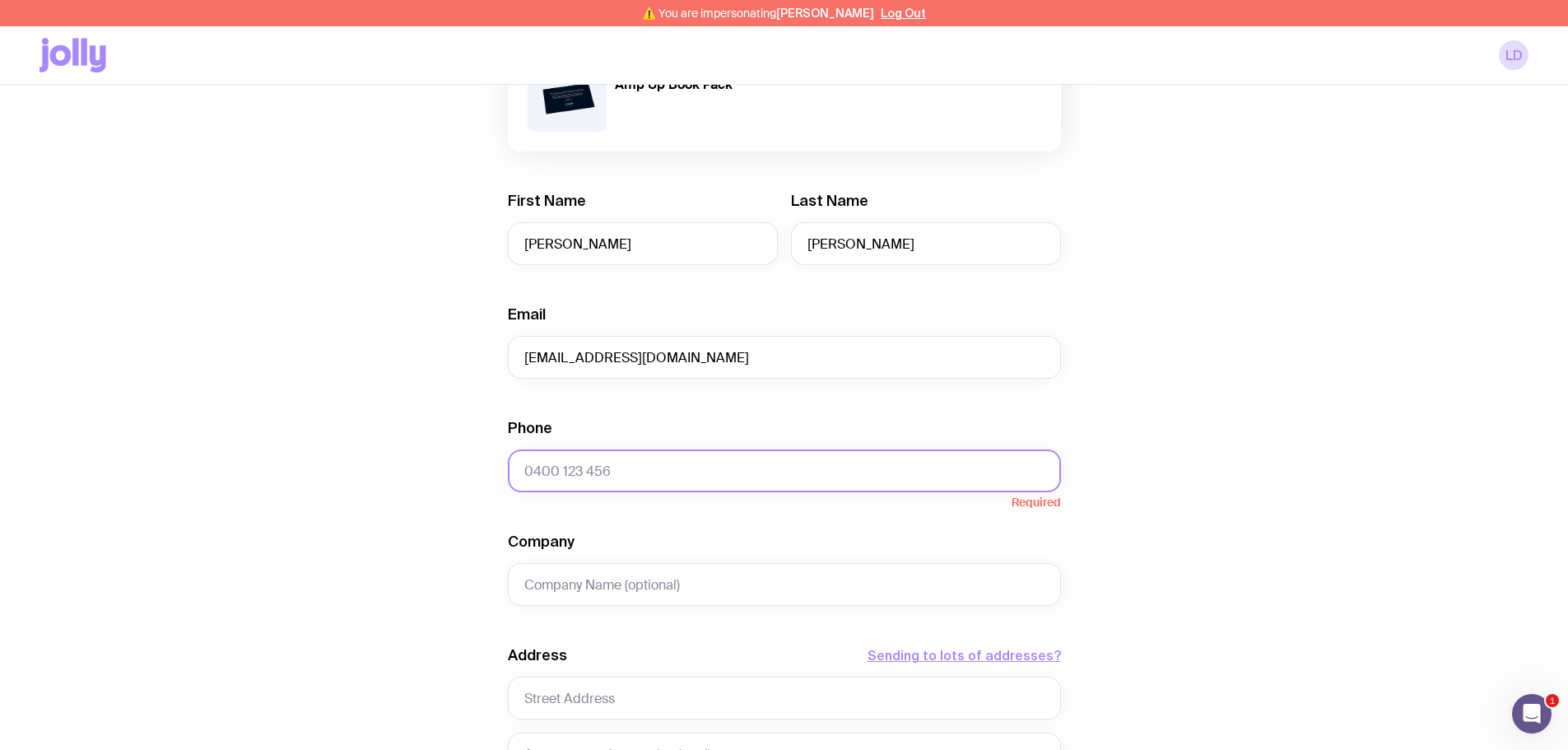 click on "Phone" 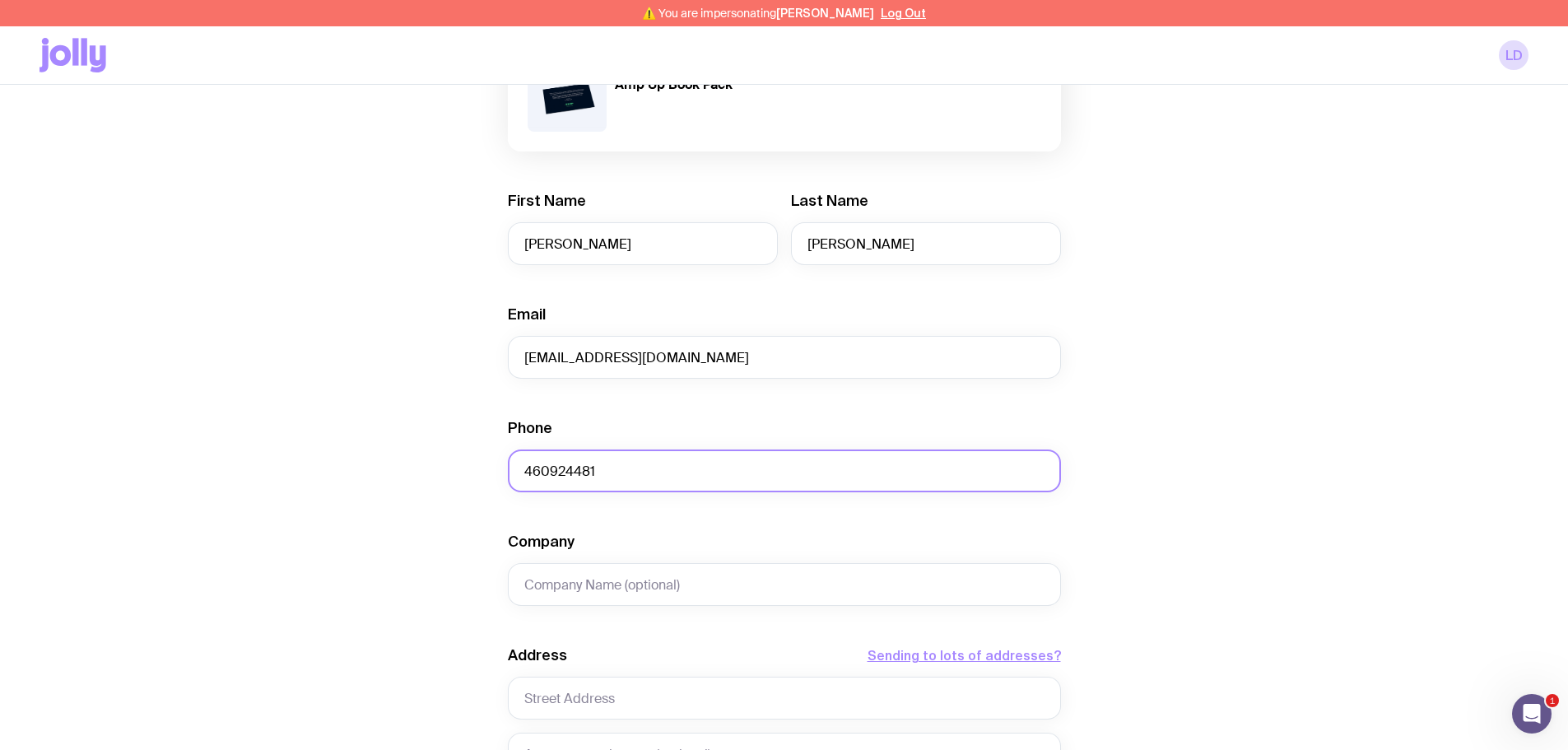 click on "460924481" 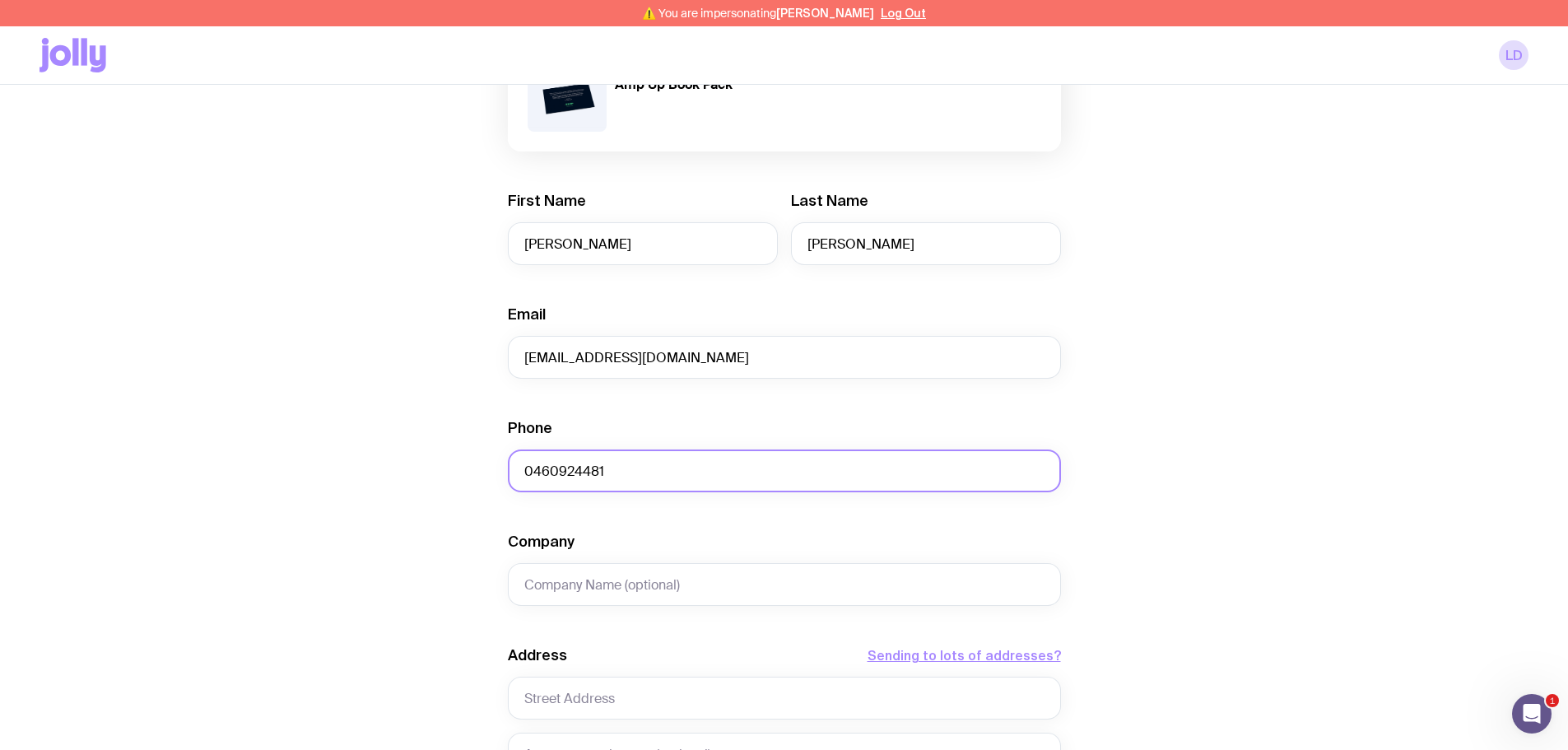 type on "0460924481" 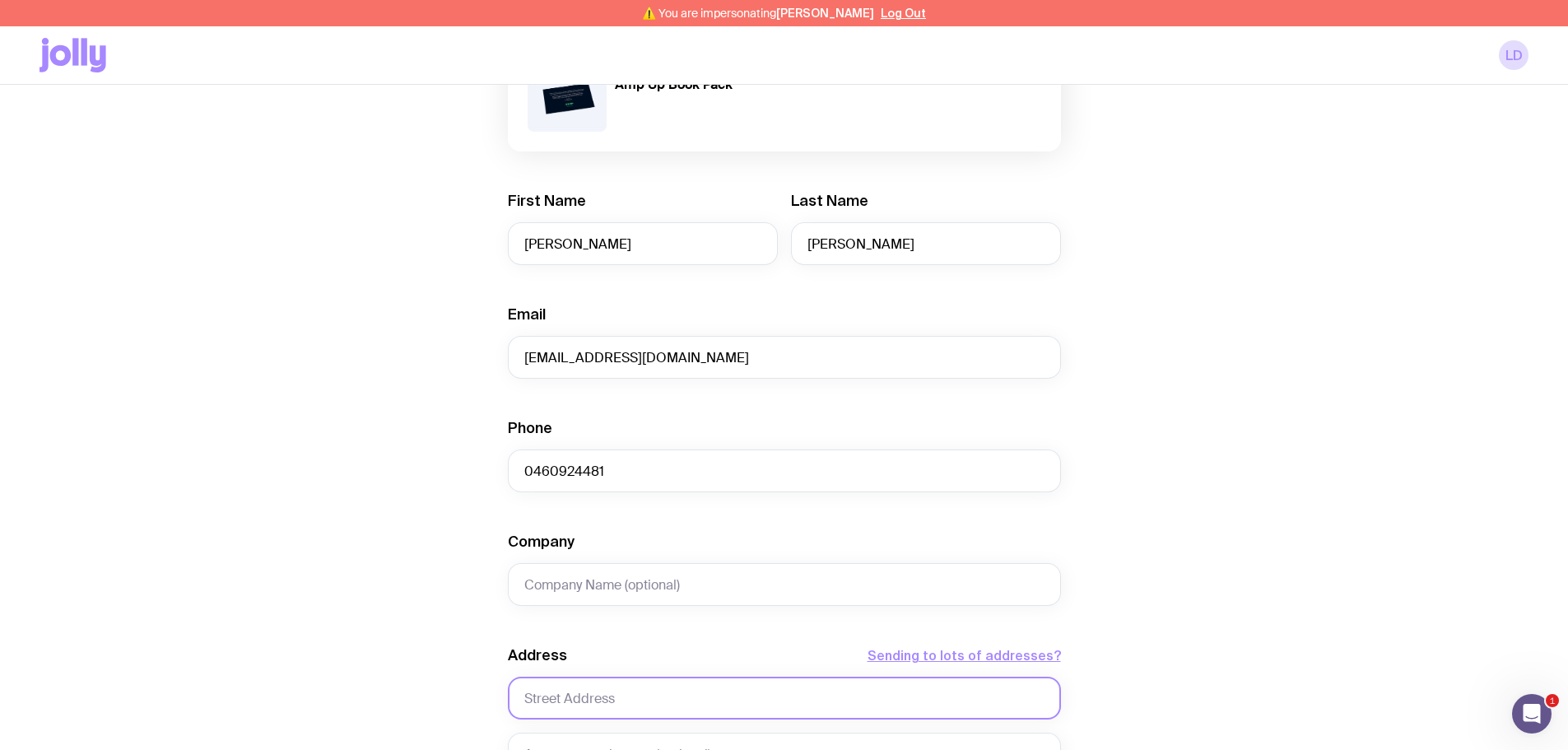 click 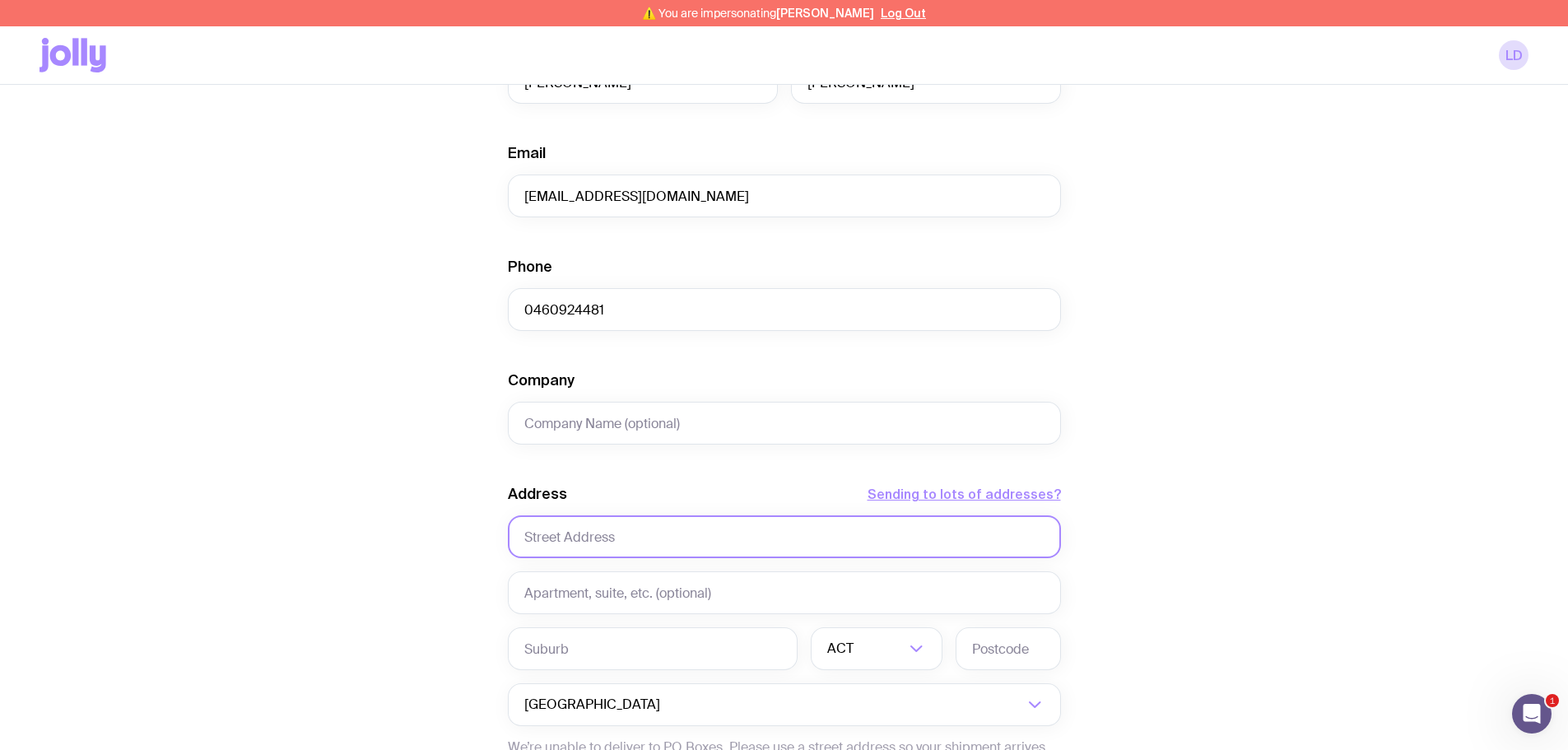 scroll, scrollTop: 412, scrollLeft: 0, axis: vertical 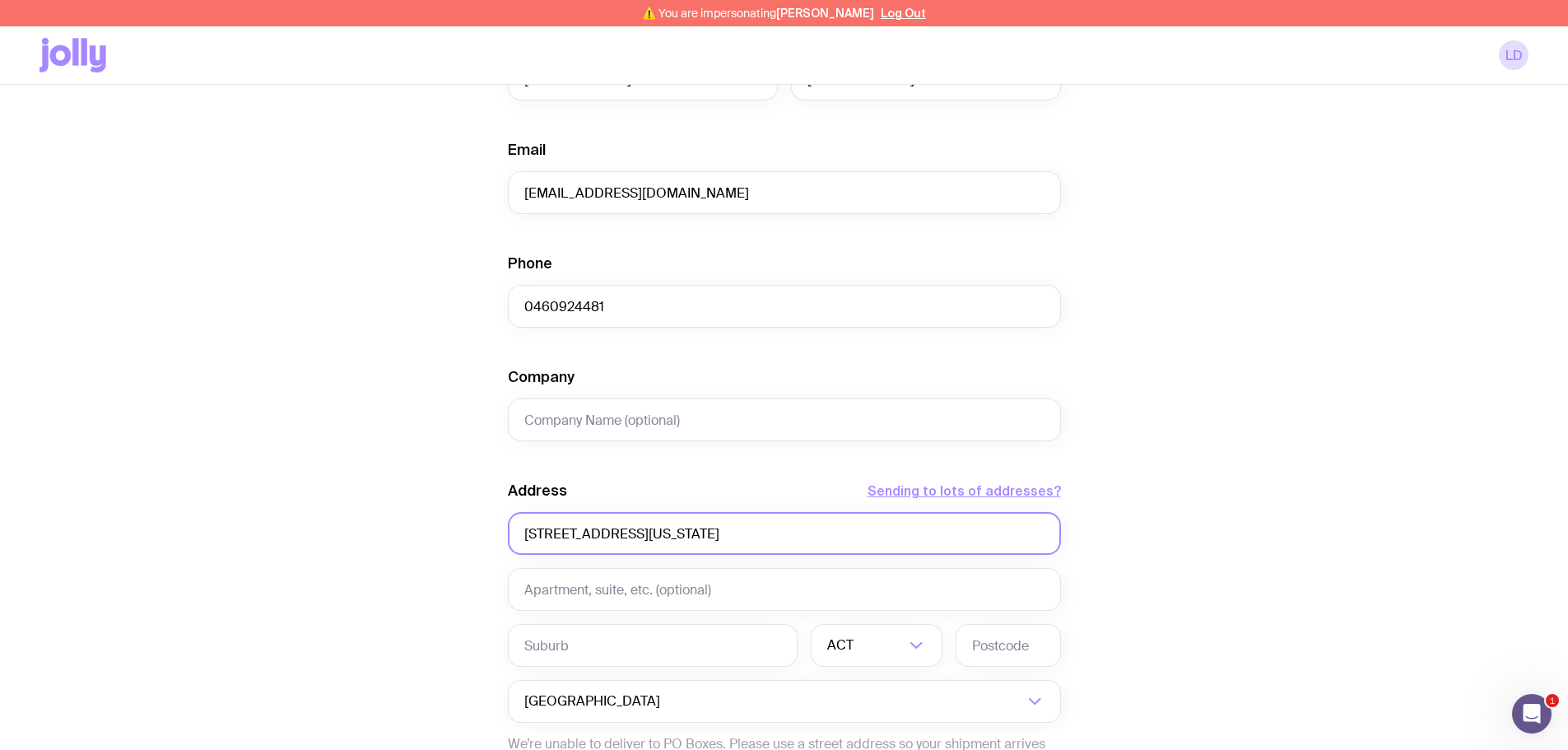 type on "[STREET_ADDRESS][US_STATE]" 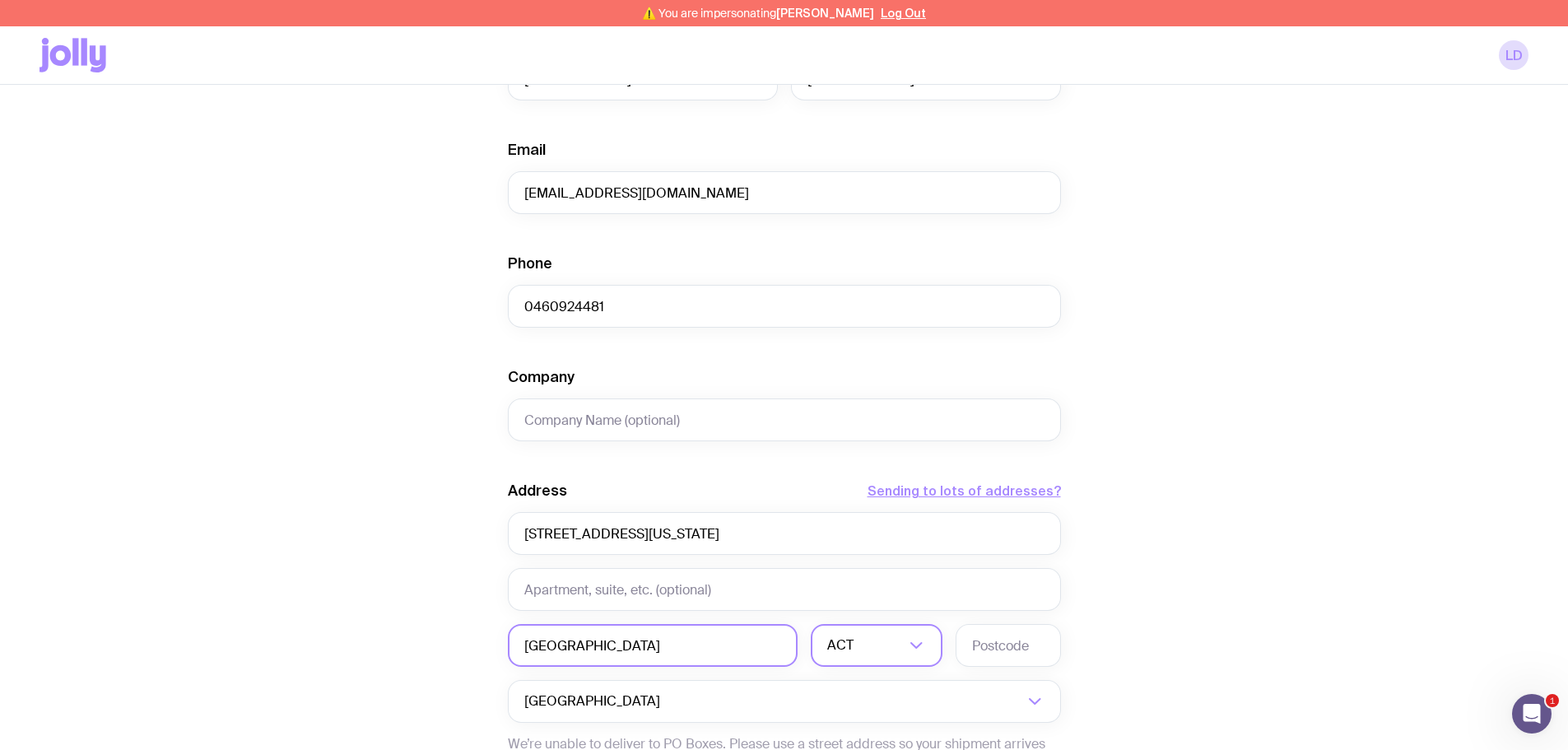 type on "[GEOGRAPHIC_DATA]" 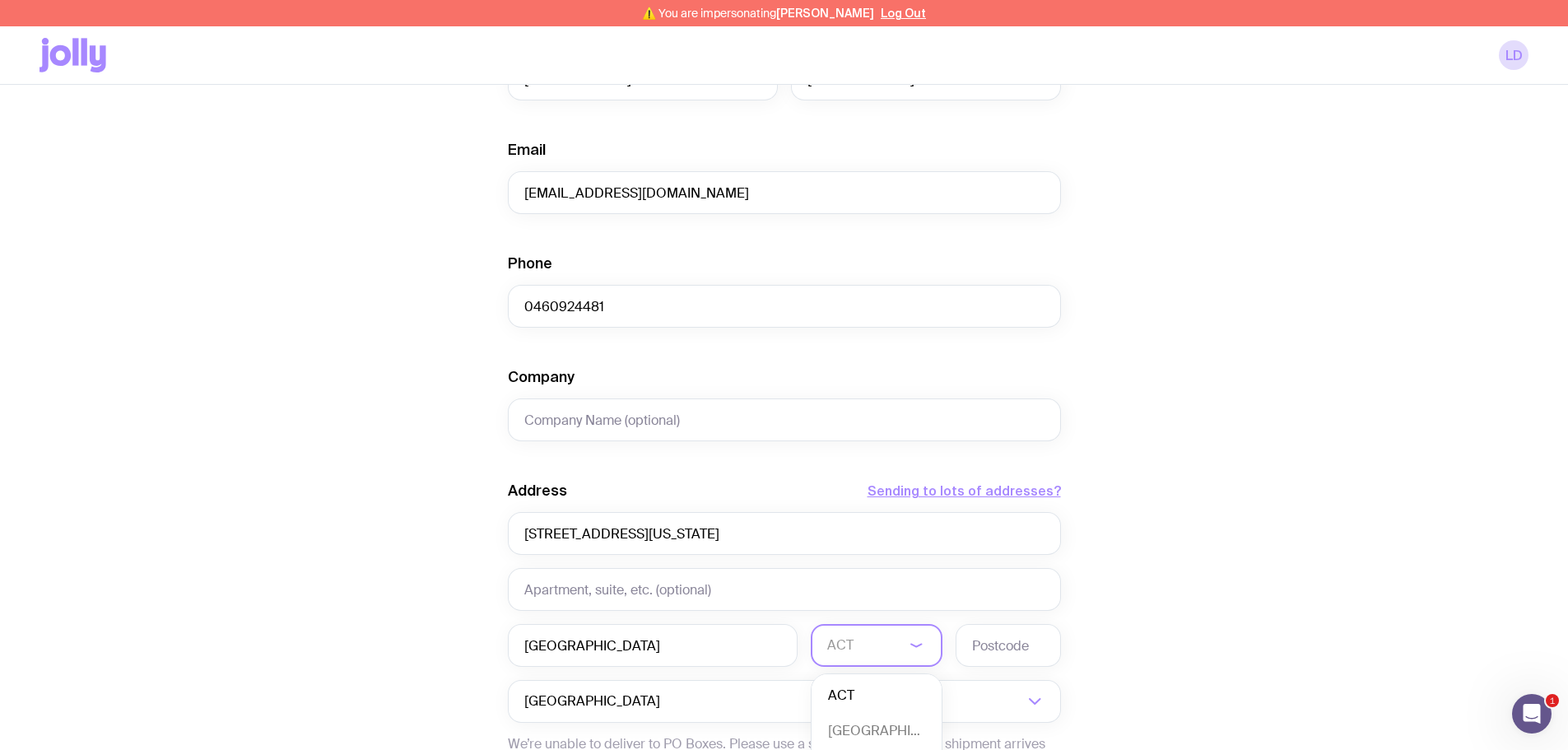 click 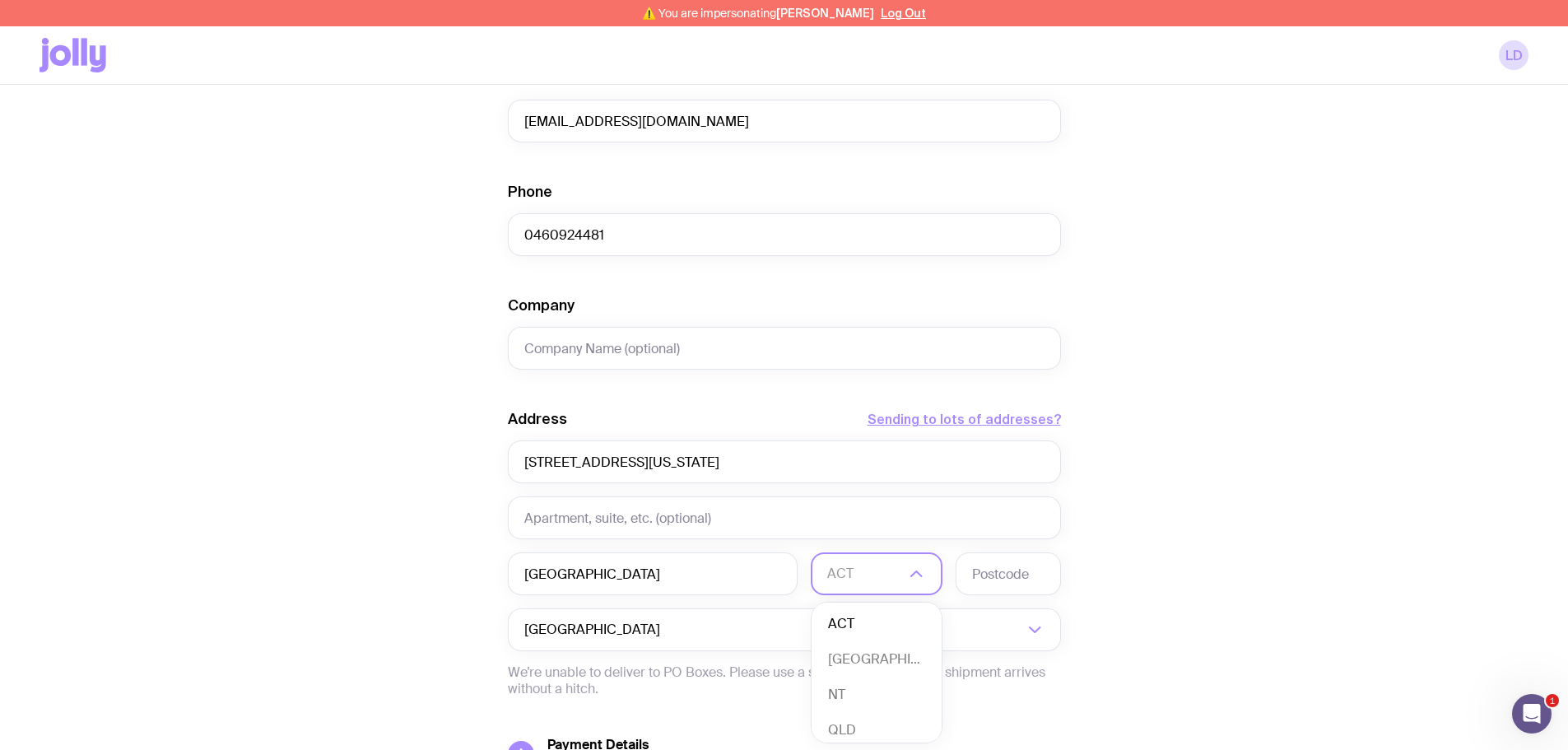 scroll, scrollTop: 576, scrollLeft: 0, axis: vertical 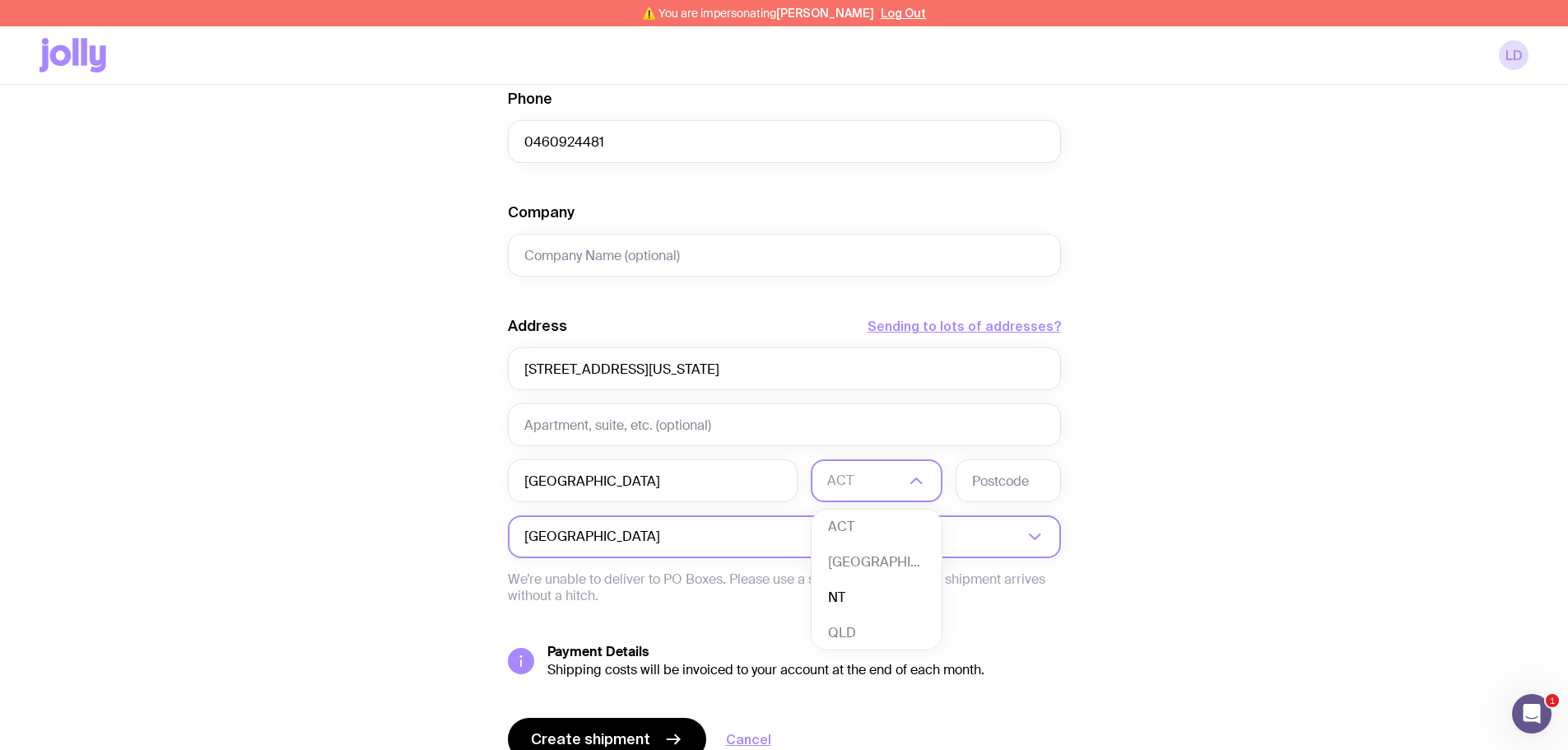 click 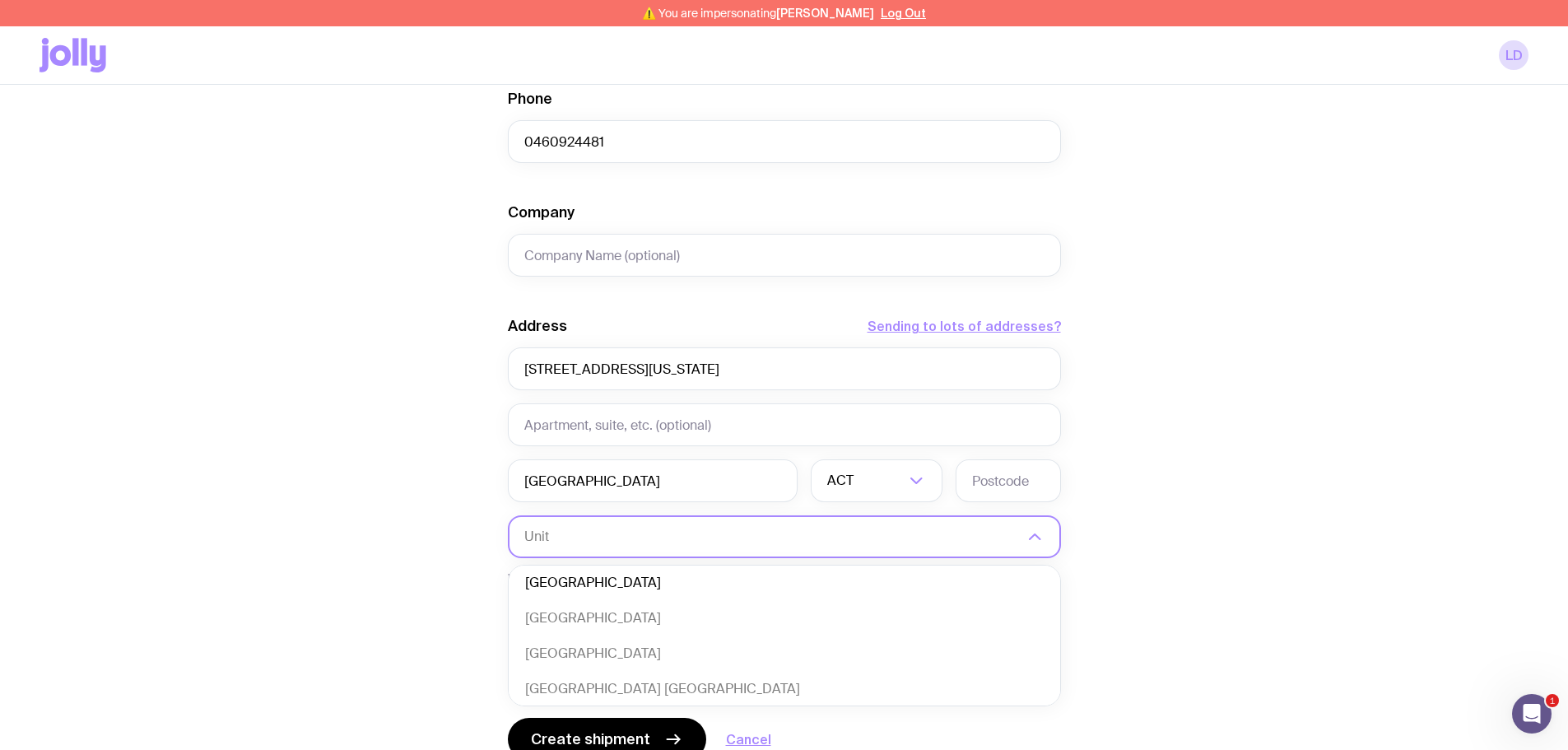 scroll, scrollTop: 0, scrollLeft: 0, axis: both 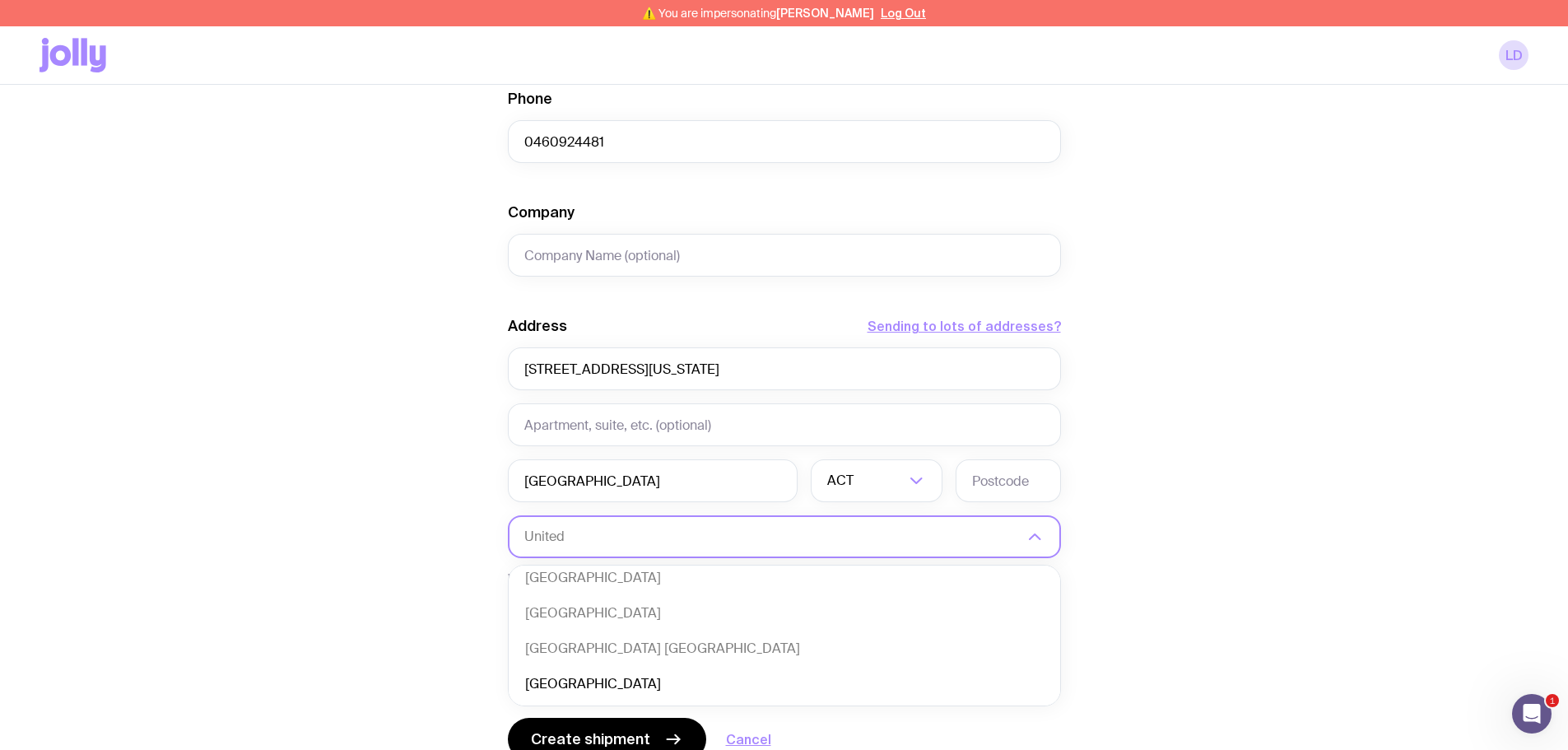click on "[GEOGRAPHIC_DATA]" 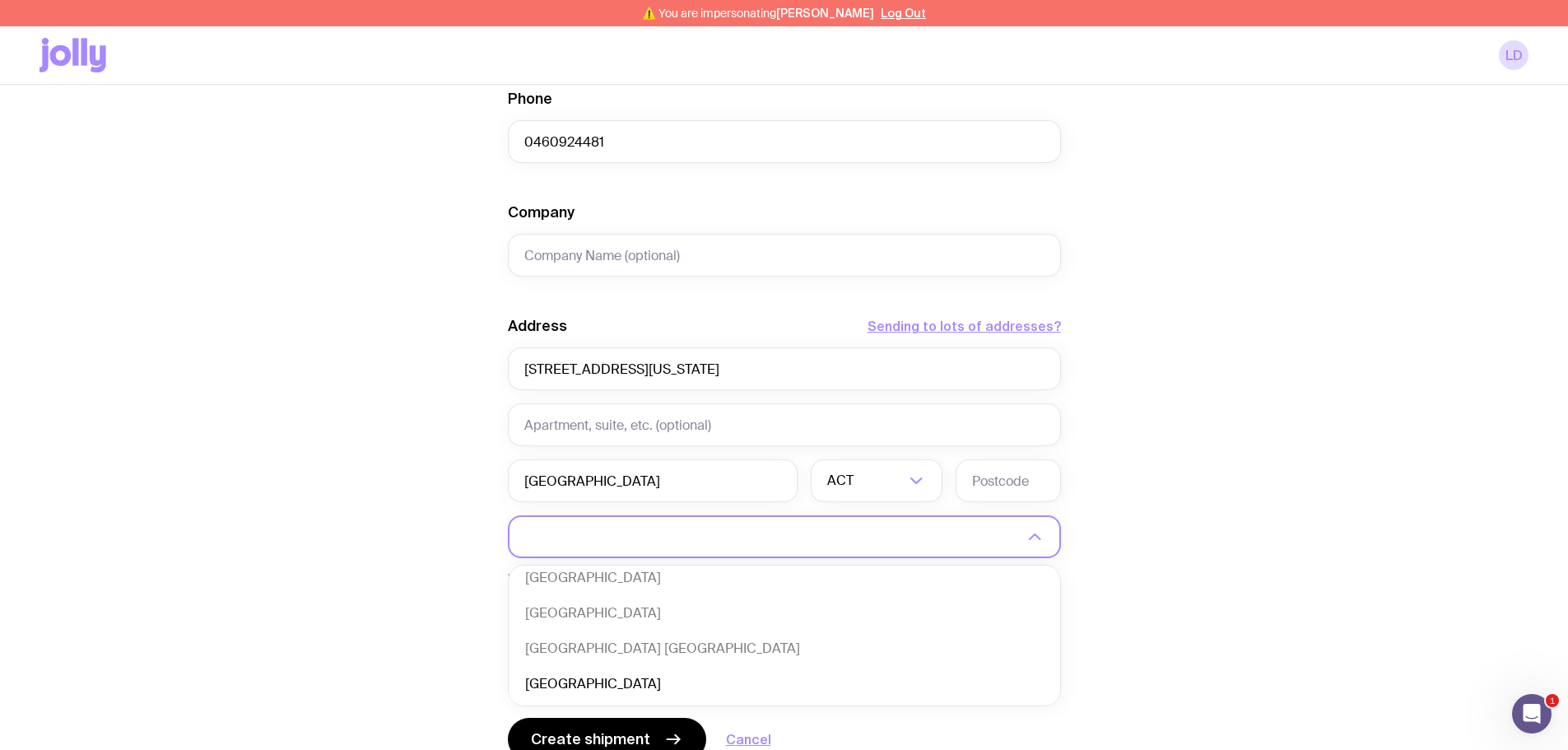 scroll, scrollTop: 4, scrollLeft: 0, axis: vertical 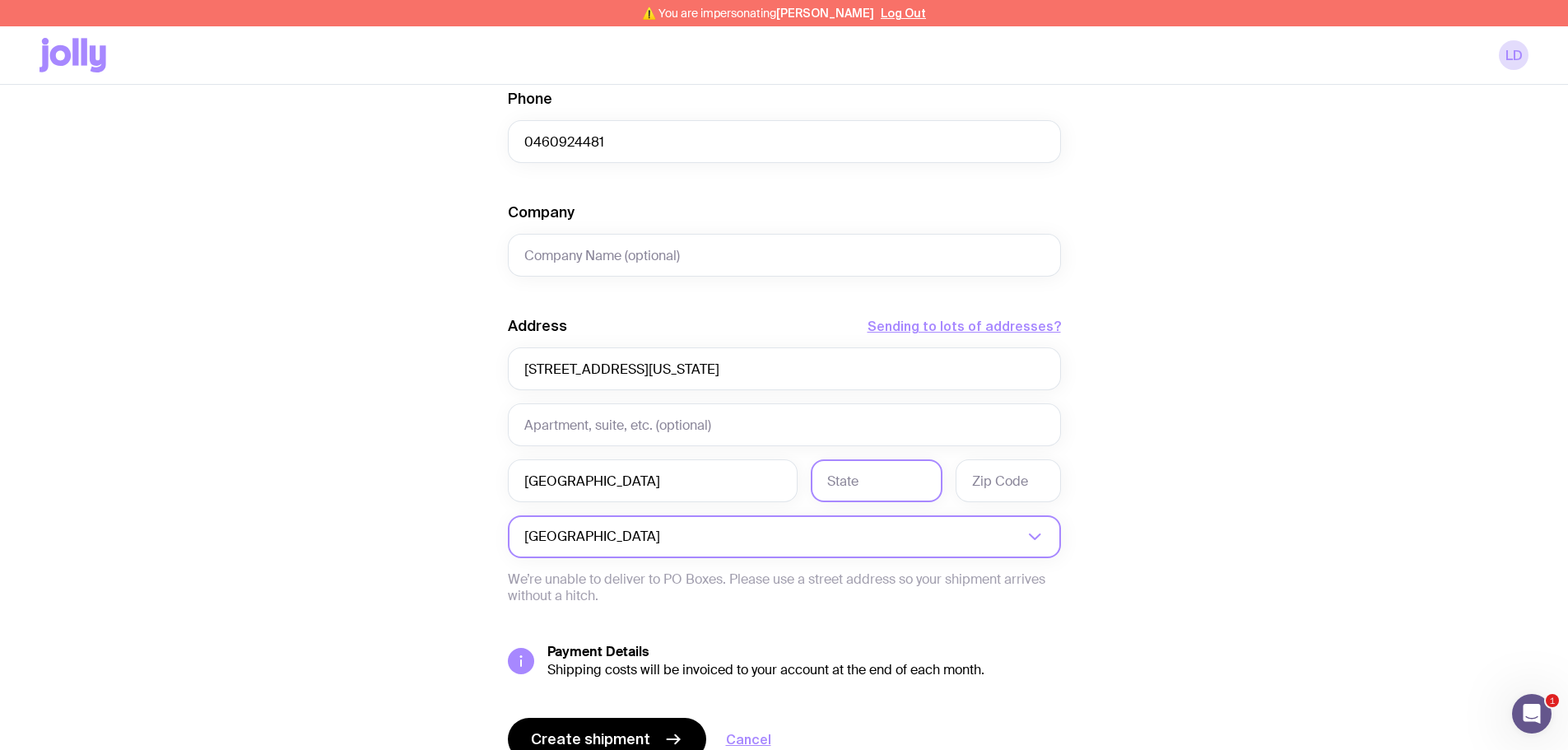 click 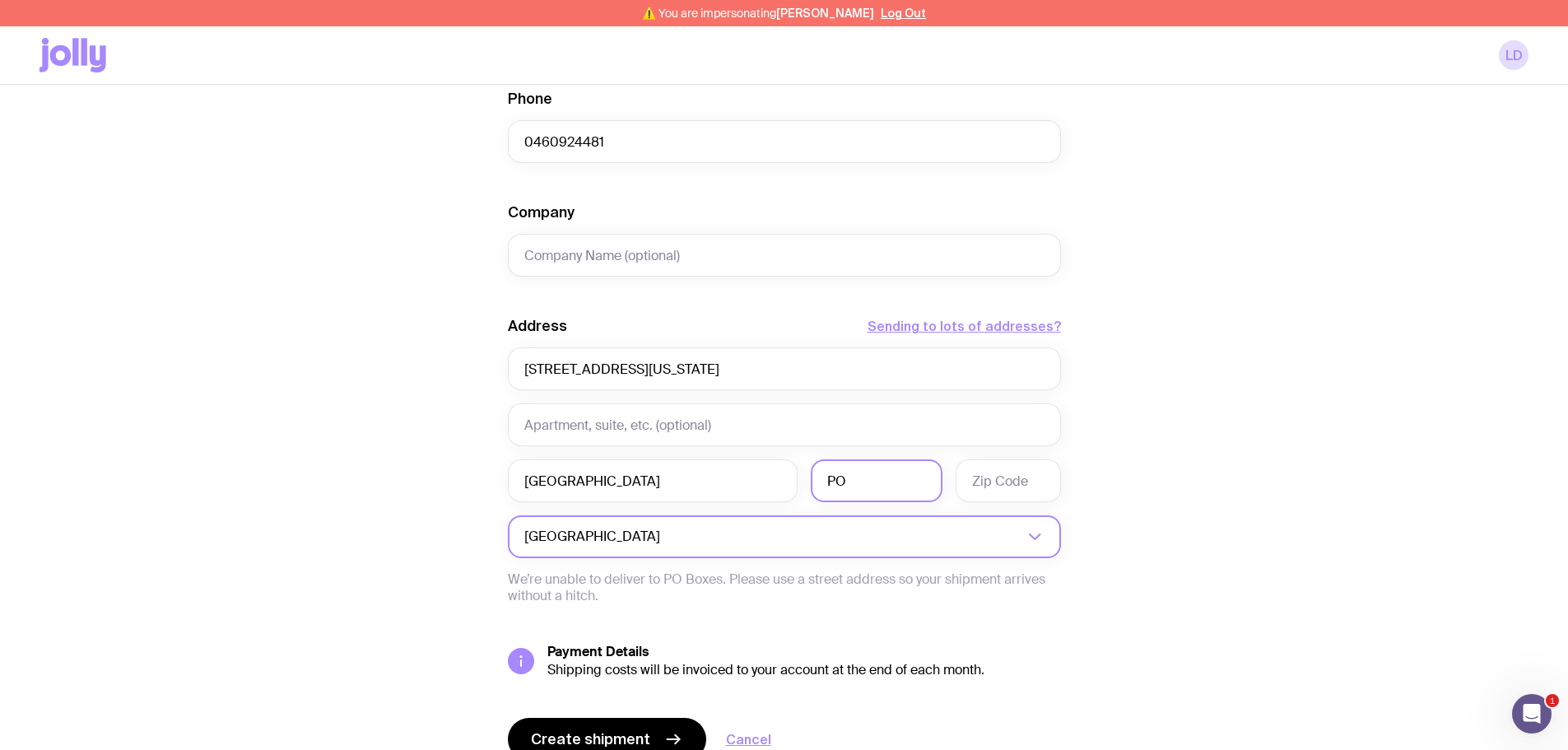 type on "P" 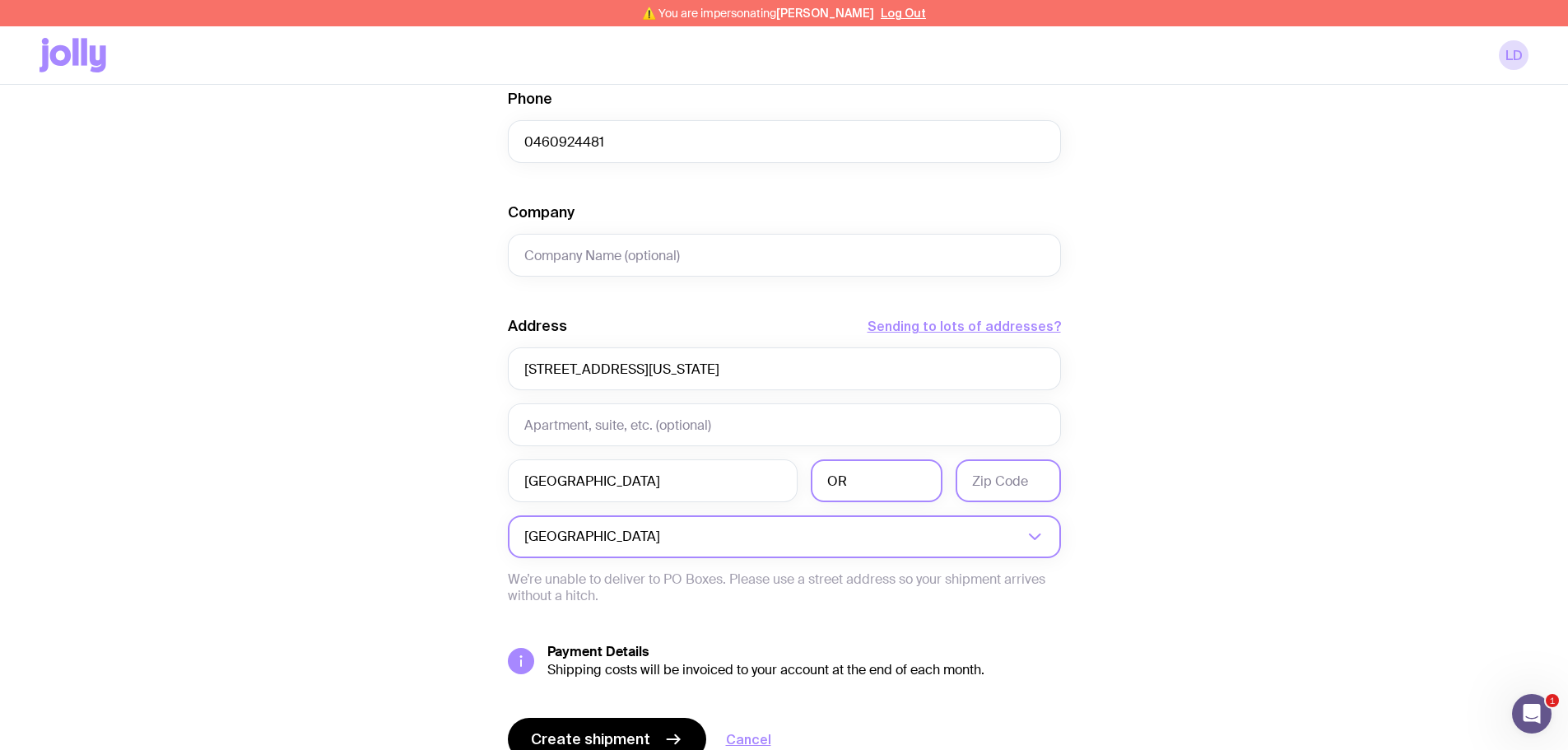 type on "OR" 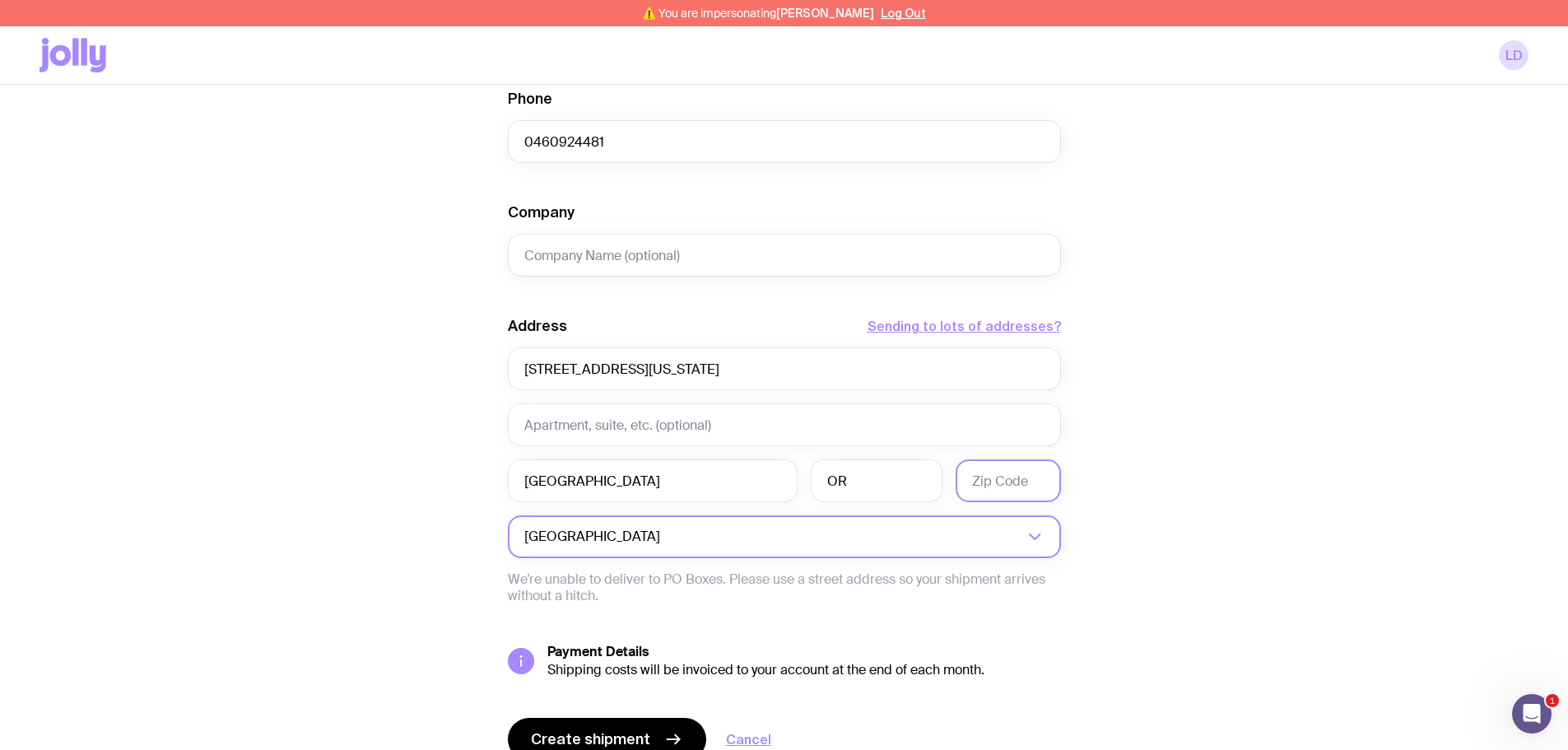click 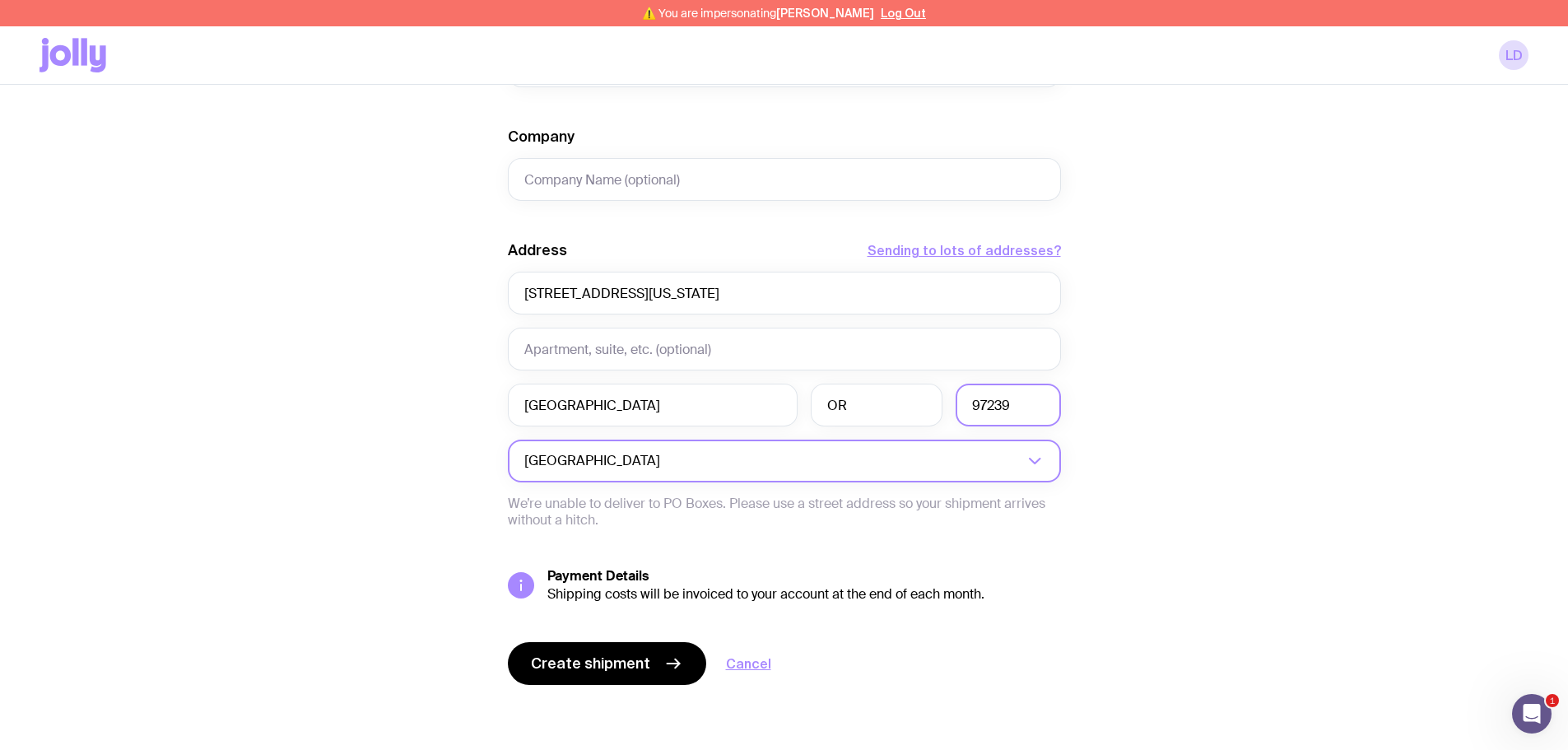 scroll, scrollTop: 653, scrollLeft: 0, axis: vertical 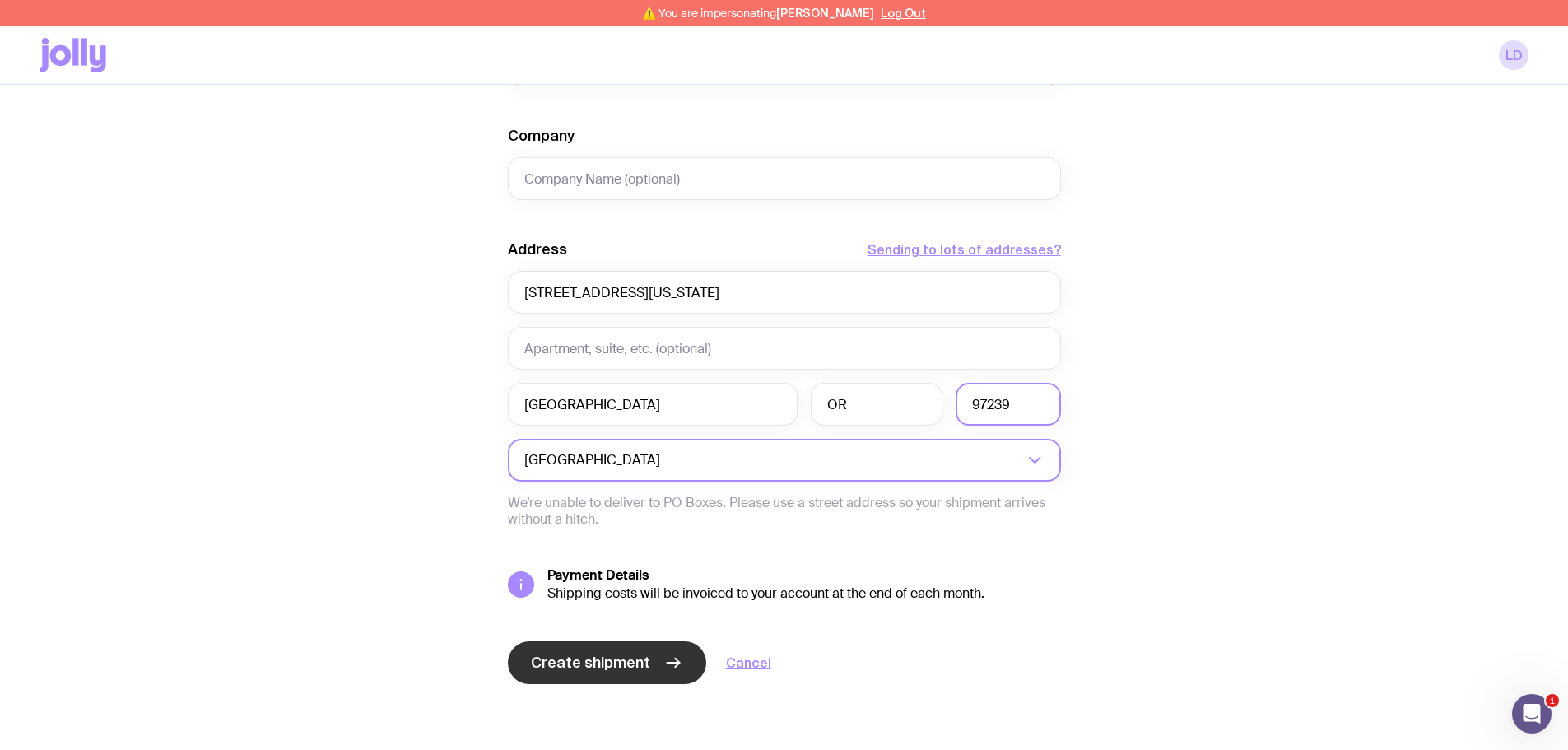 type on "97239" 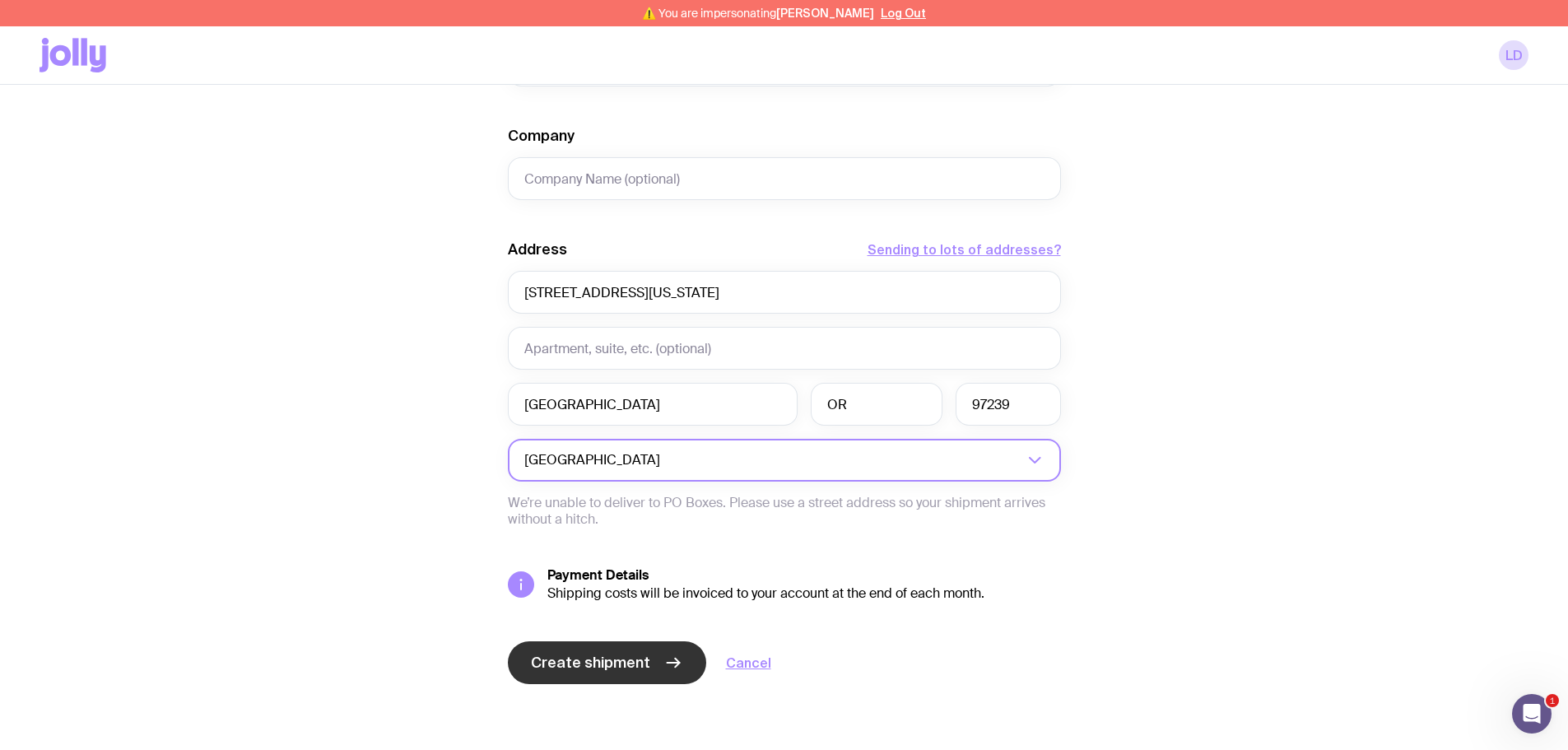 click on "Create shipment" 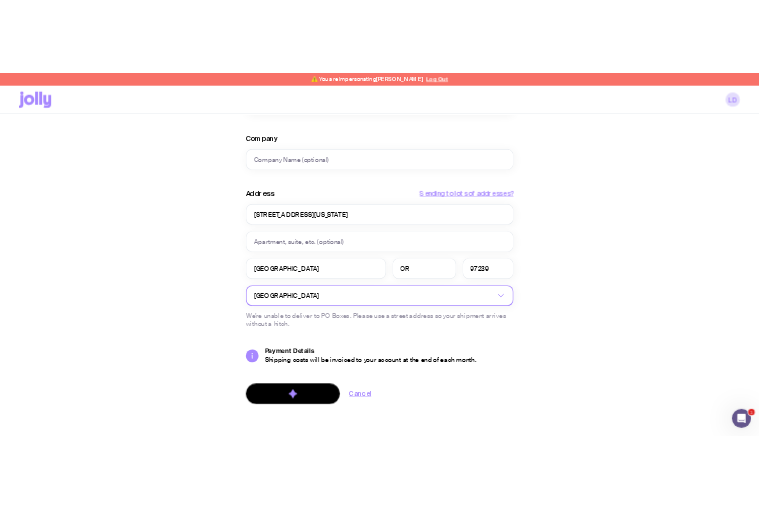 scroll, scrollTop: 0, scrollLeft: 0, axis: both 